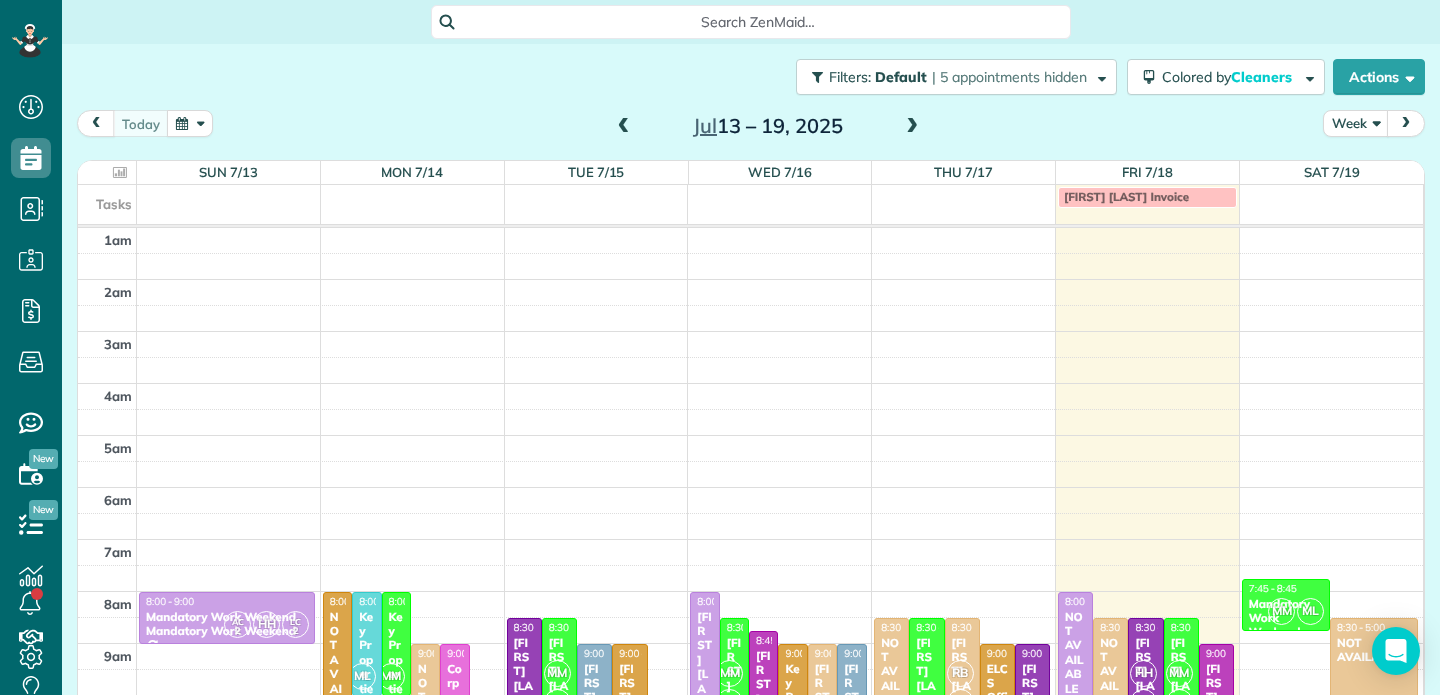 scroll, scrollTop: 0, scrollLeft: 0, axis: both 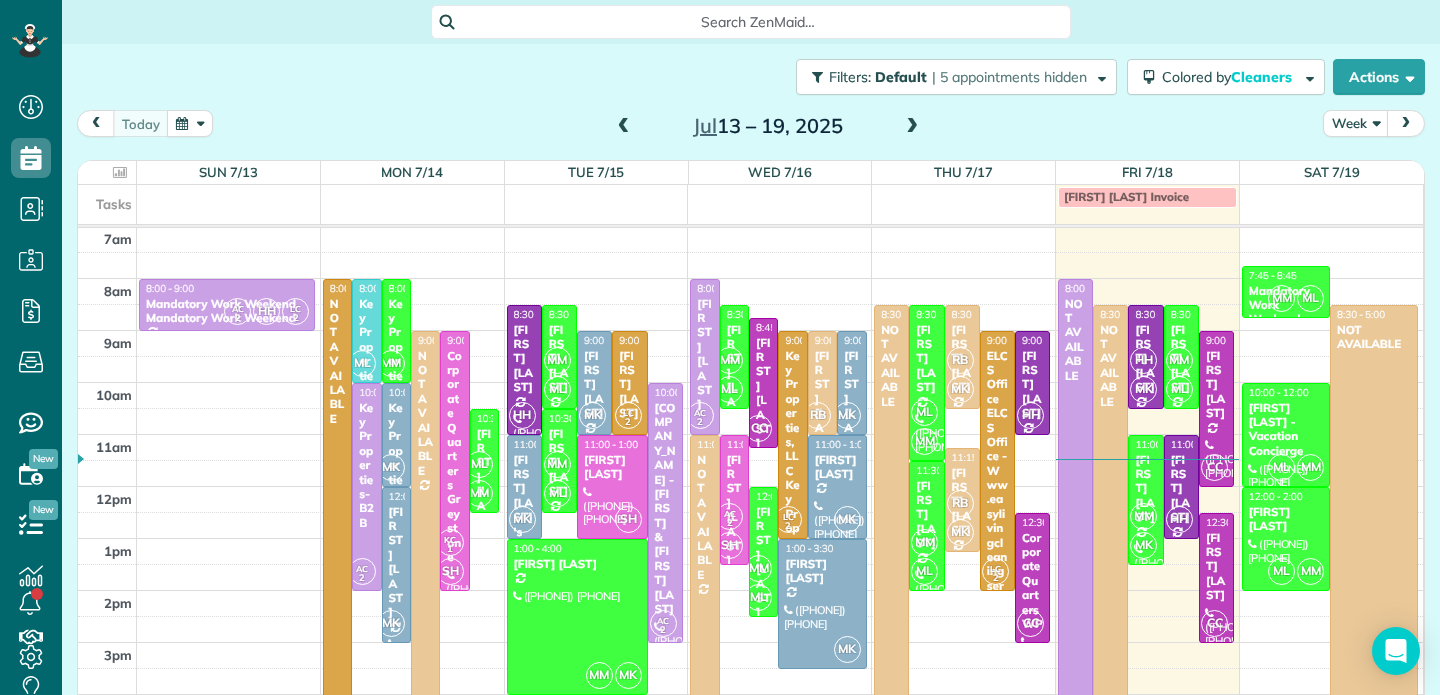 click at bounding box center (912, 127) 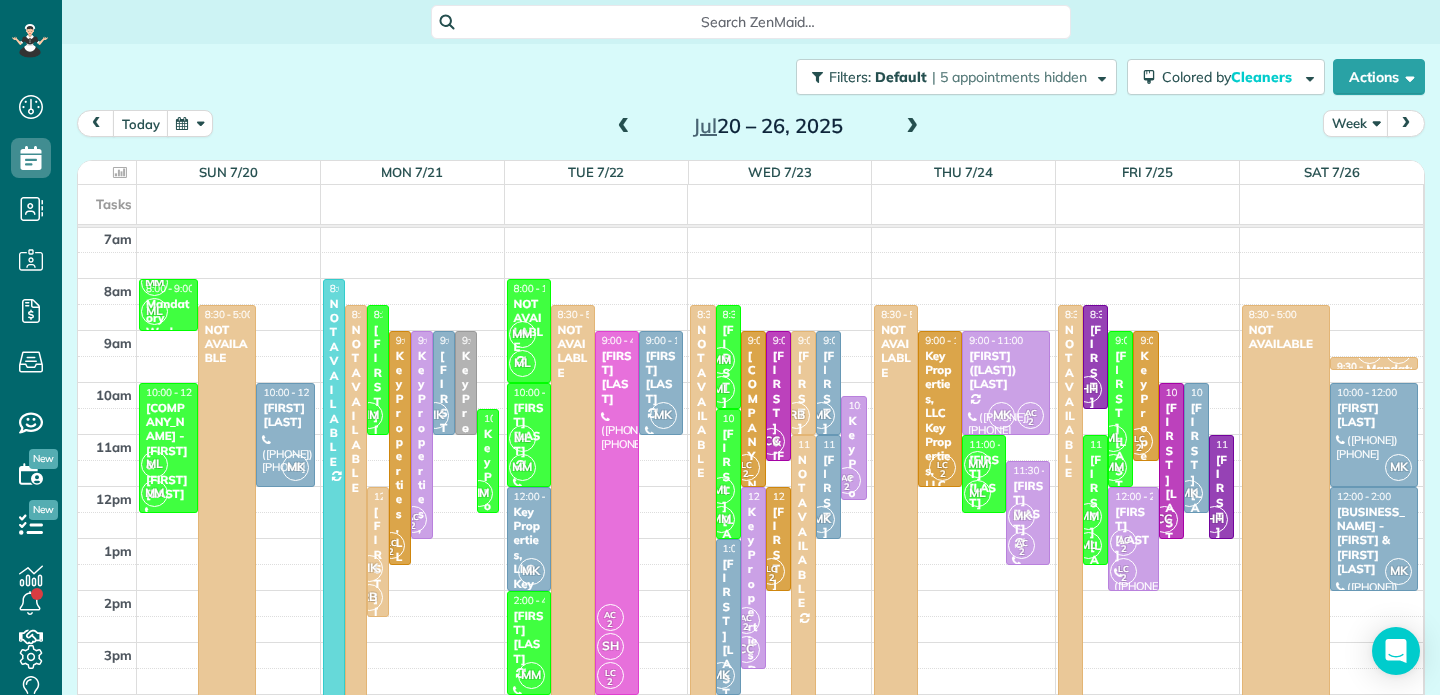click on "Key Properties, LLC Key Properties, LLC" at bounding box center (466, 579) 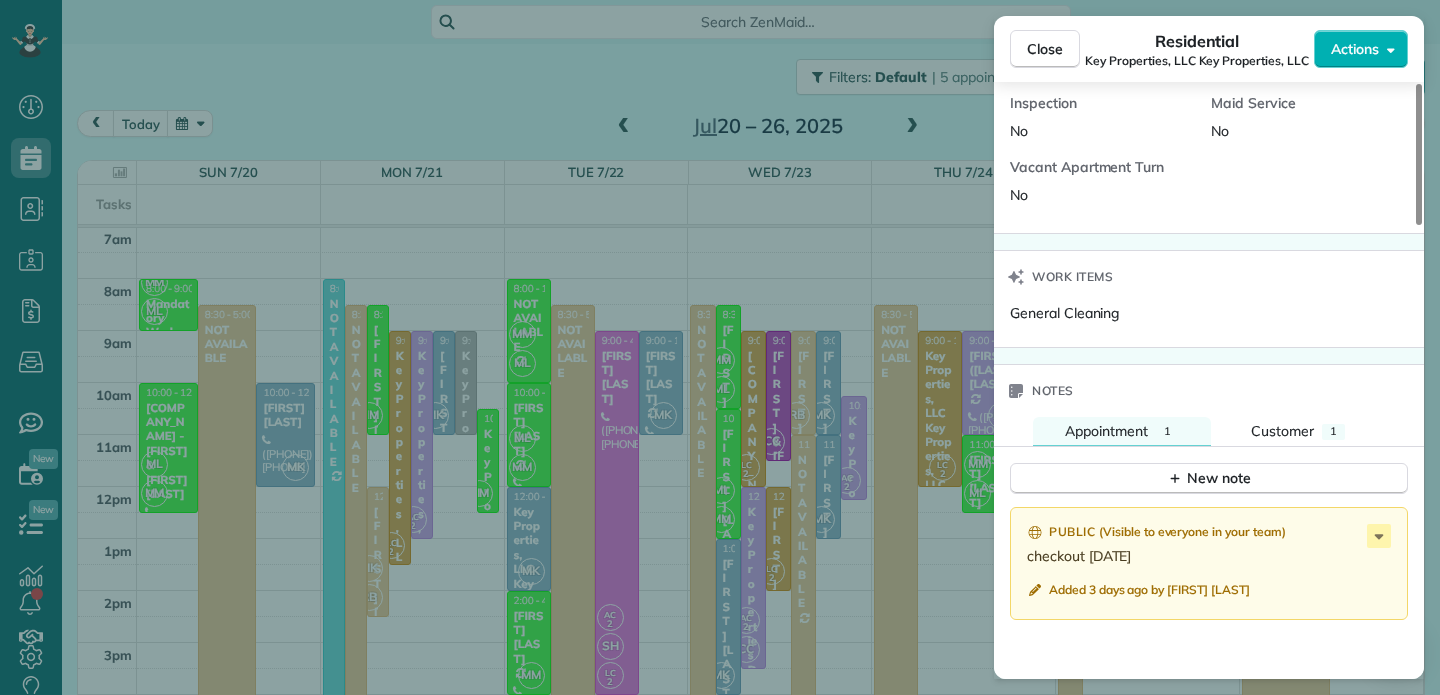 scroll, scrollTop: 1904, scrollLeft: 0, axis: vertical 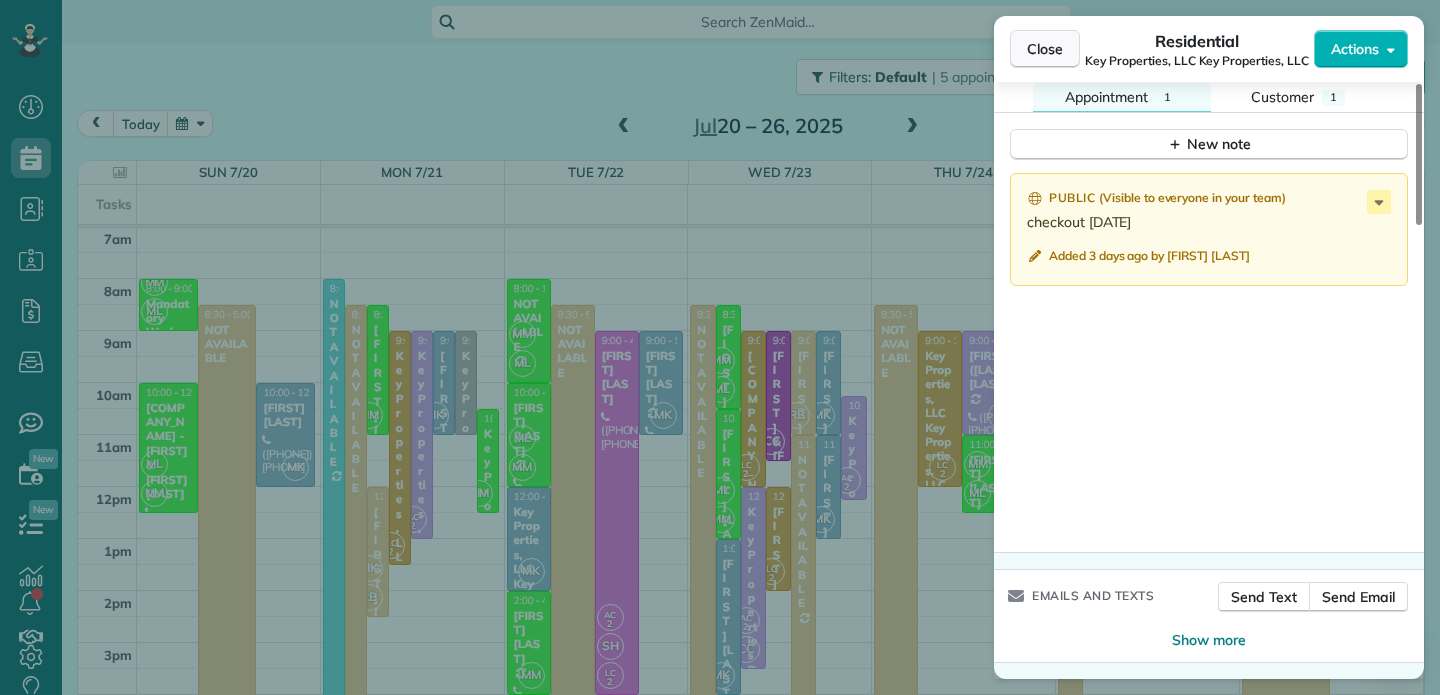 click on "Close" at bounding box center [1045, 49] 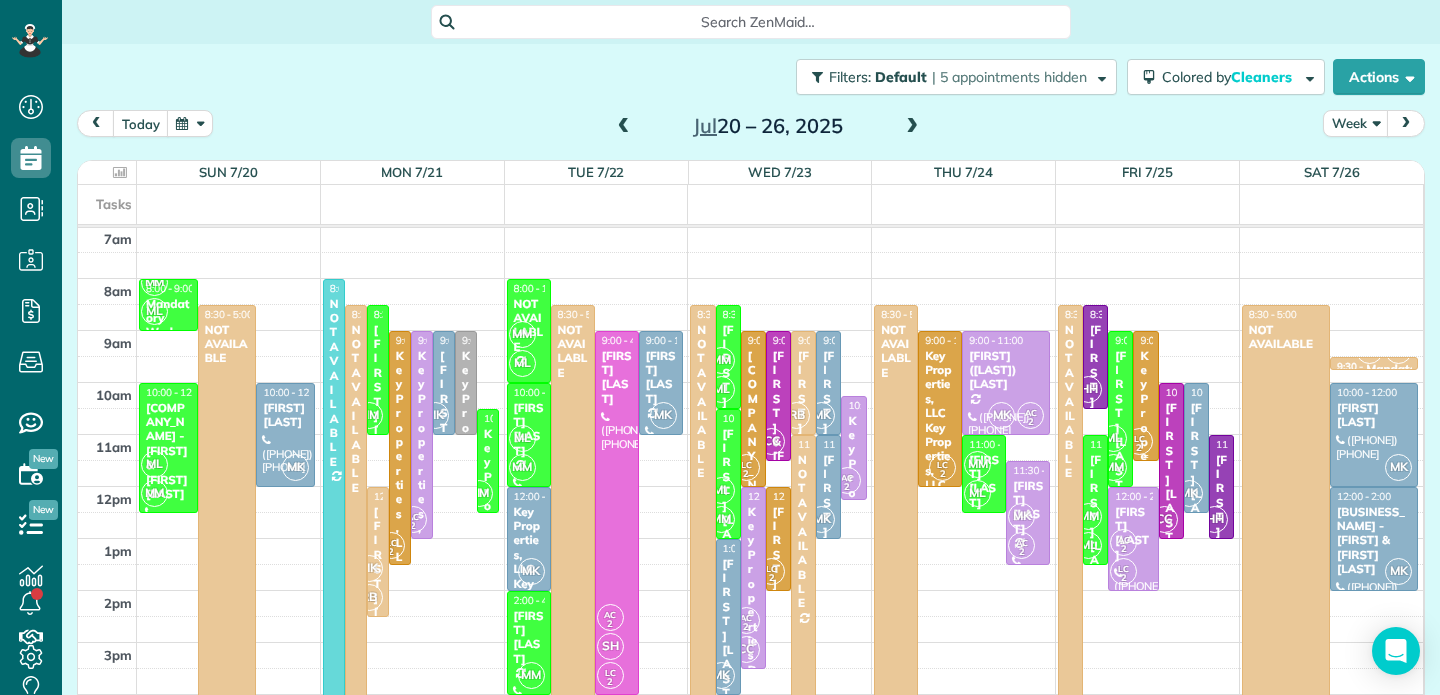 click on "Key Properties, LLC Key Properties, LLC" at bounding box center (1145, 550) 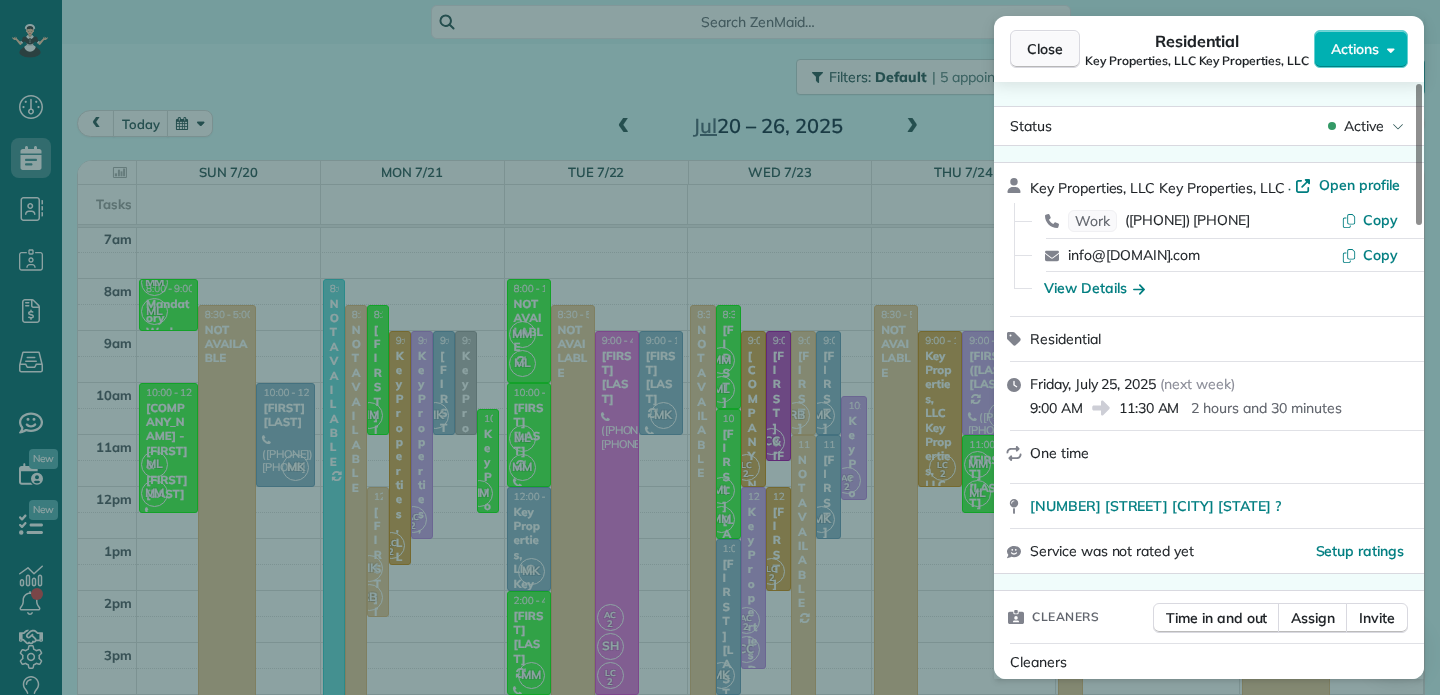 click on "Close" at bounding box center [1045, 49] 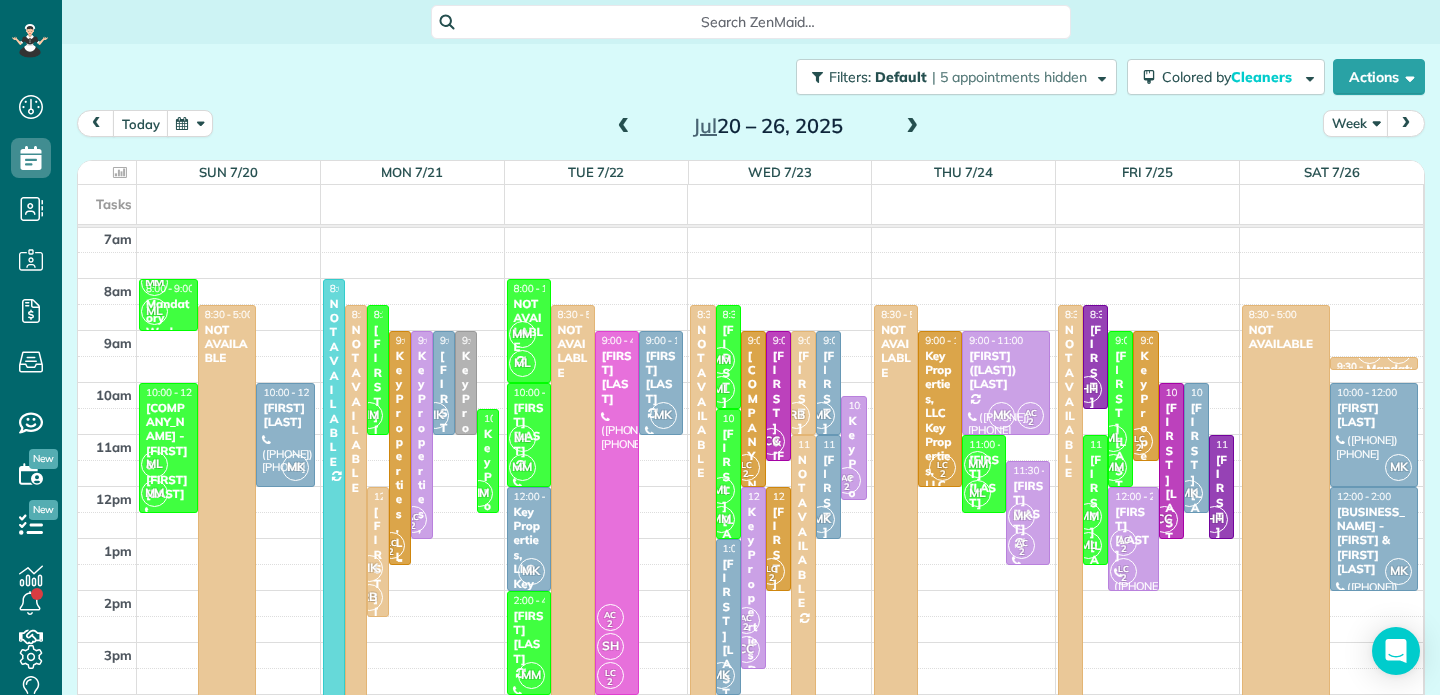 click on "Key Properties, LLC Key Properties, LLC" at bounding box center [400, 579] 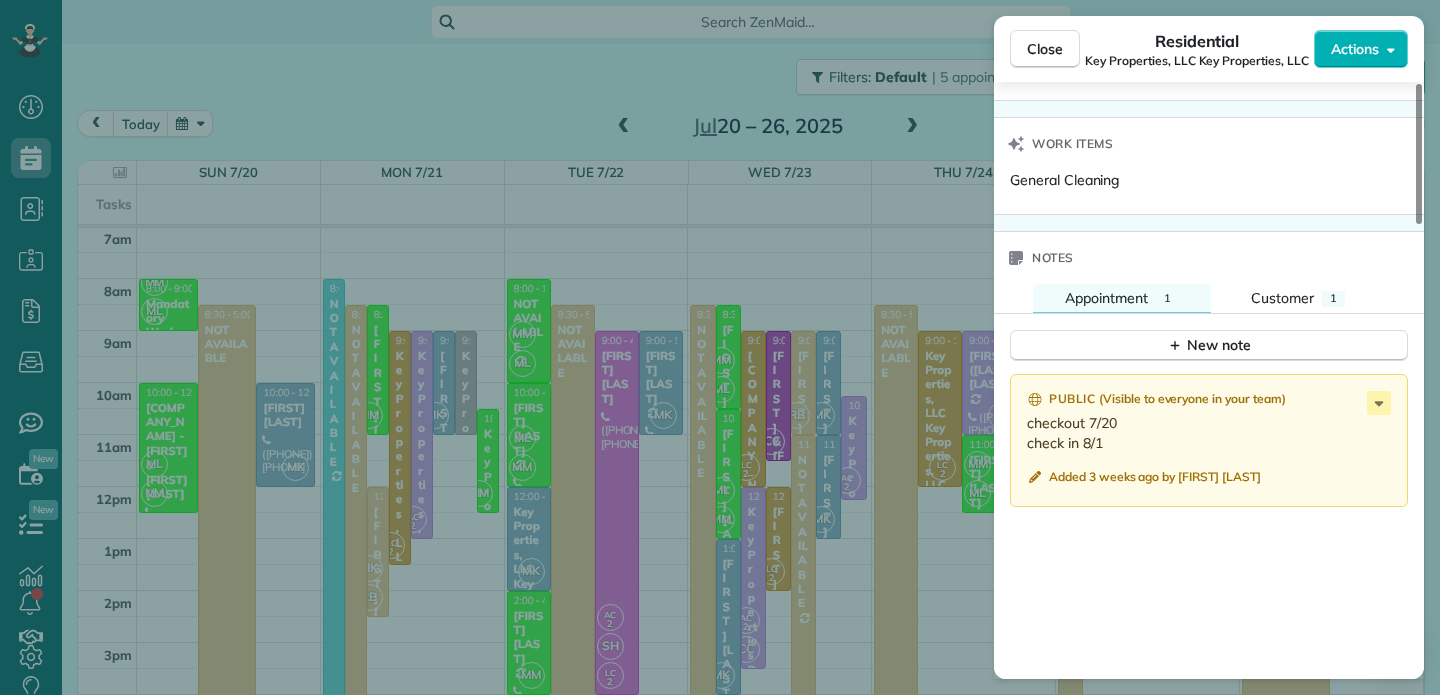 scroll, scrollTop: 1710, scrollLeft: 0, axis: vertical 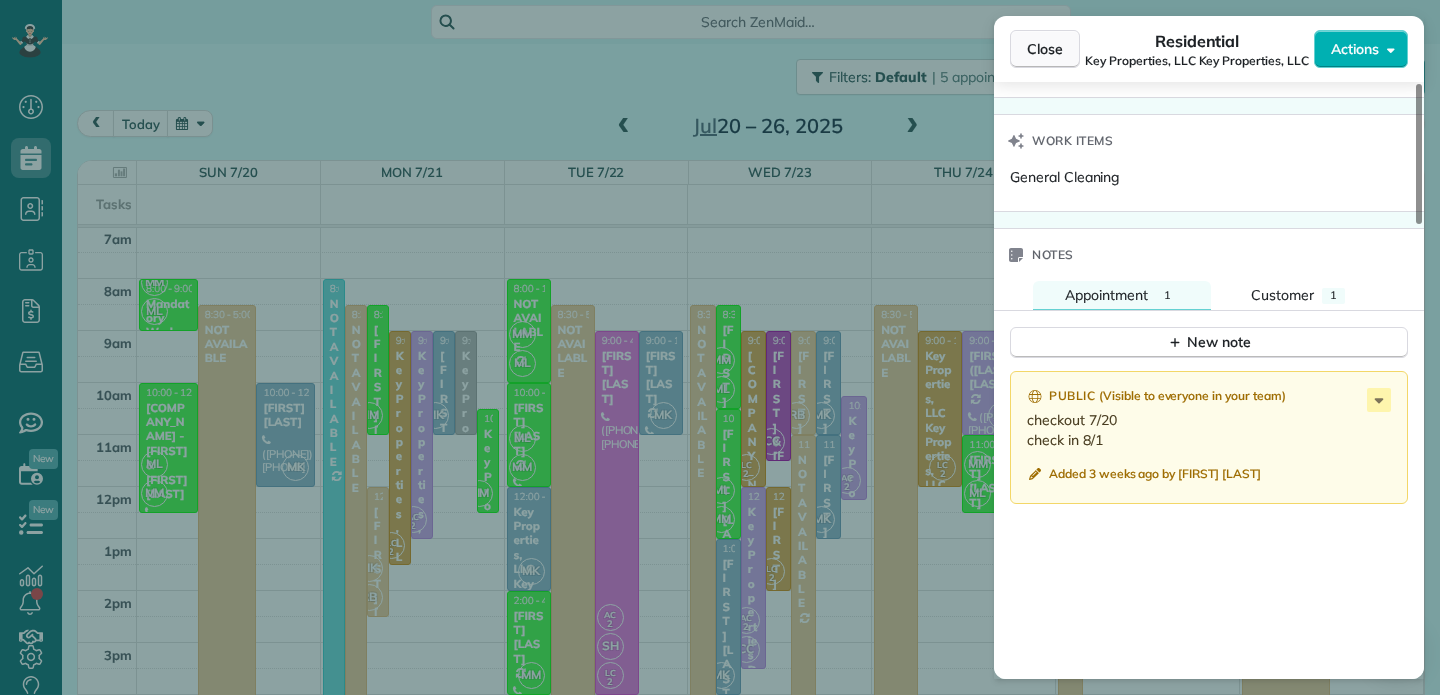 click on "Close" at bounding box center (1045, 49) 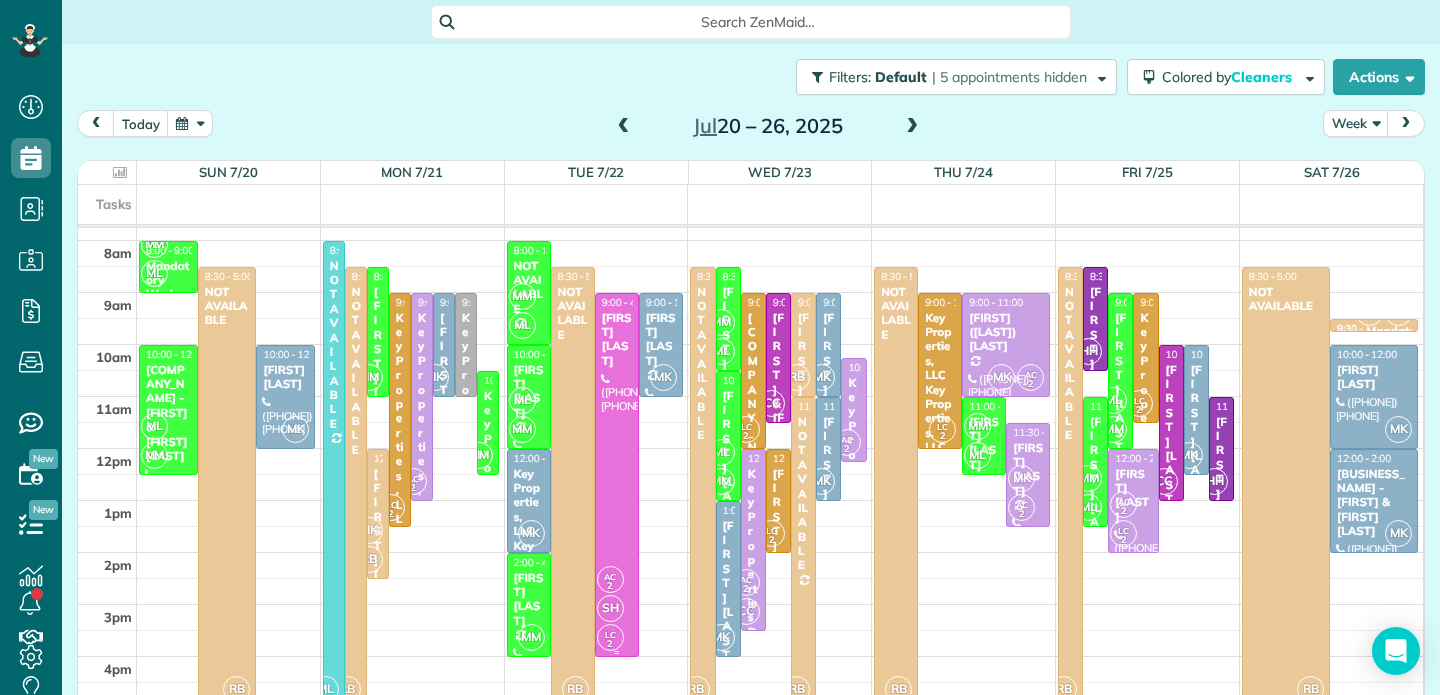 scroll, scrollTop: 344, scrollLeft: 0, axis: vertical 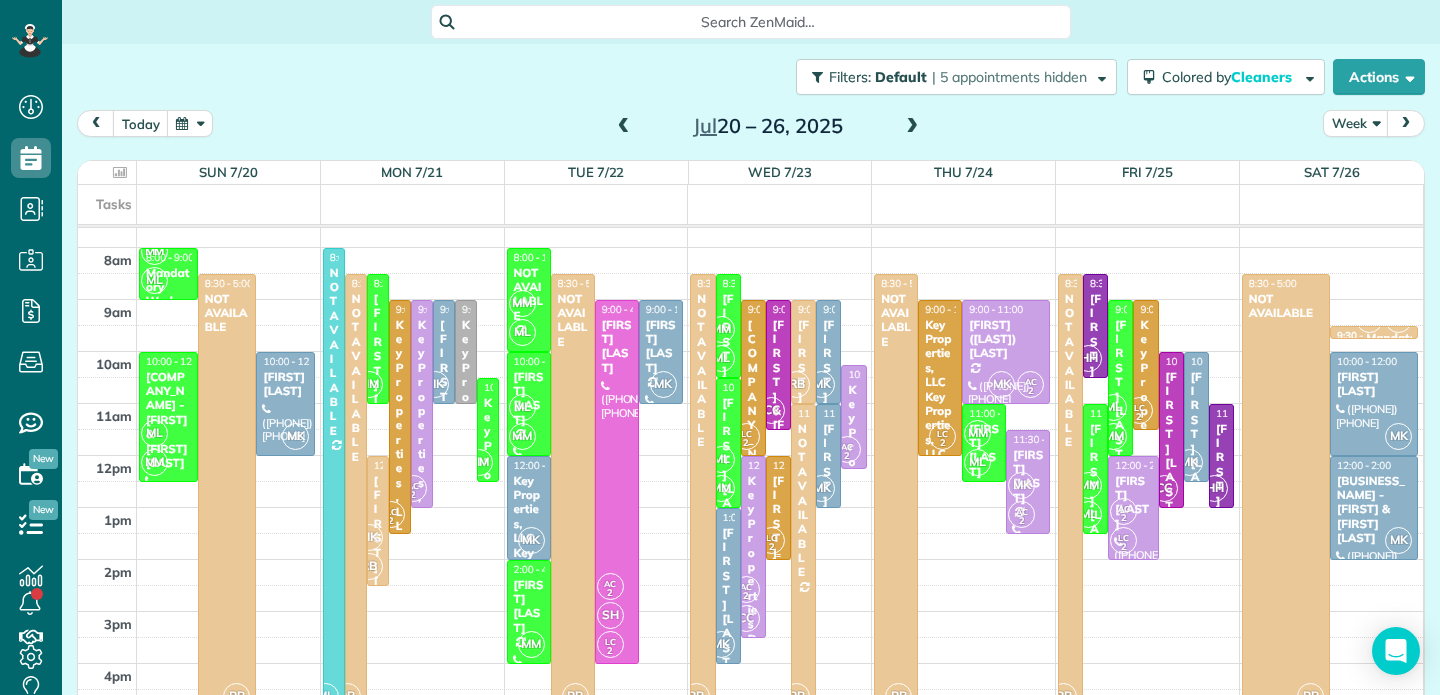 click on "[FIRST] [LAST]" at bounding box center [778, 553] 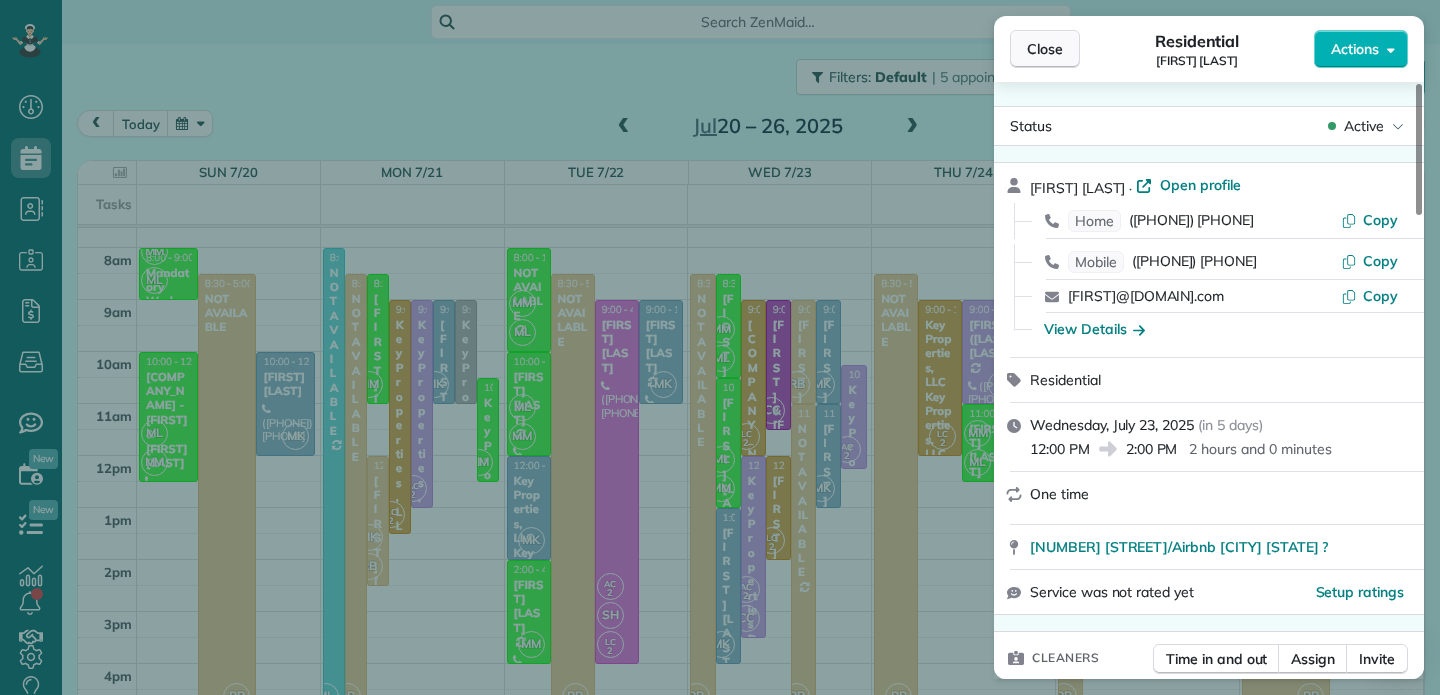click on "Close" at bounding box center [1045, 49] 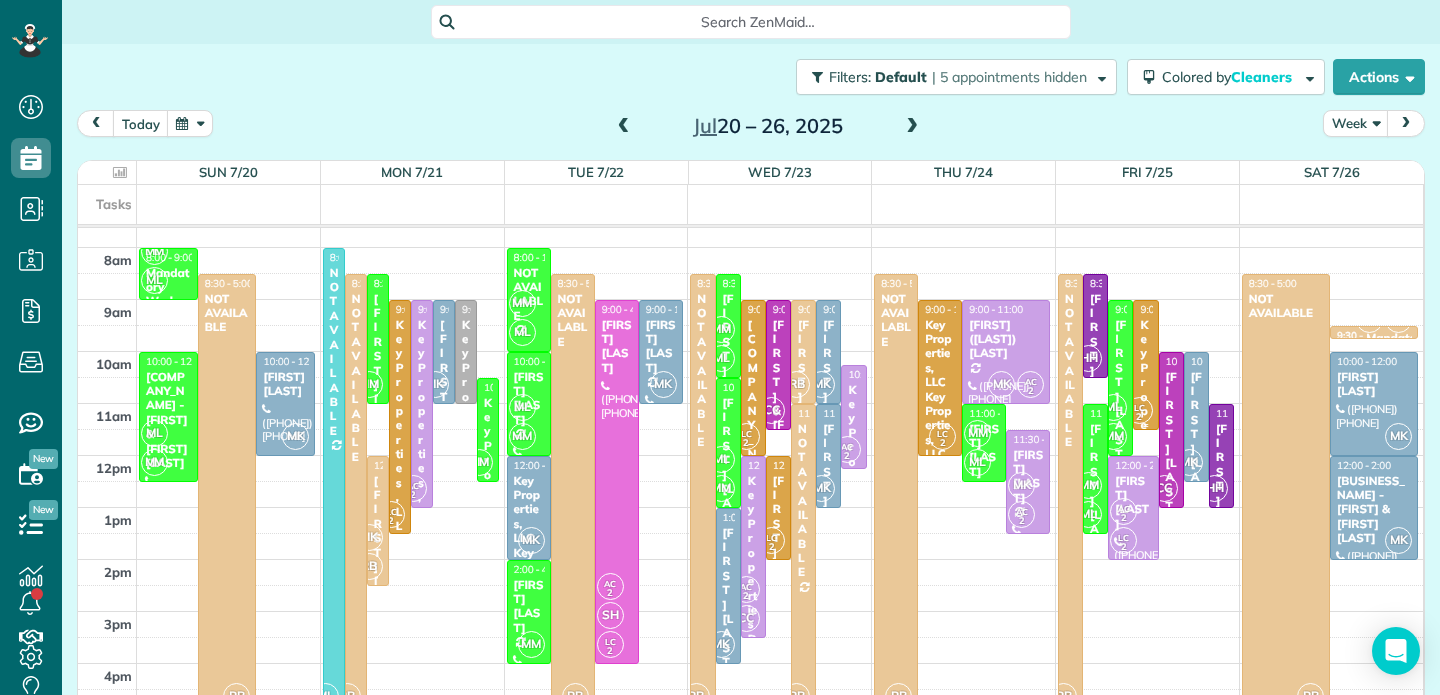 click on "Key Properties, LLC Key Properties, LLC" at bounding box center (1145, 519) 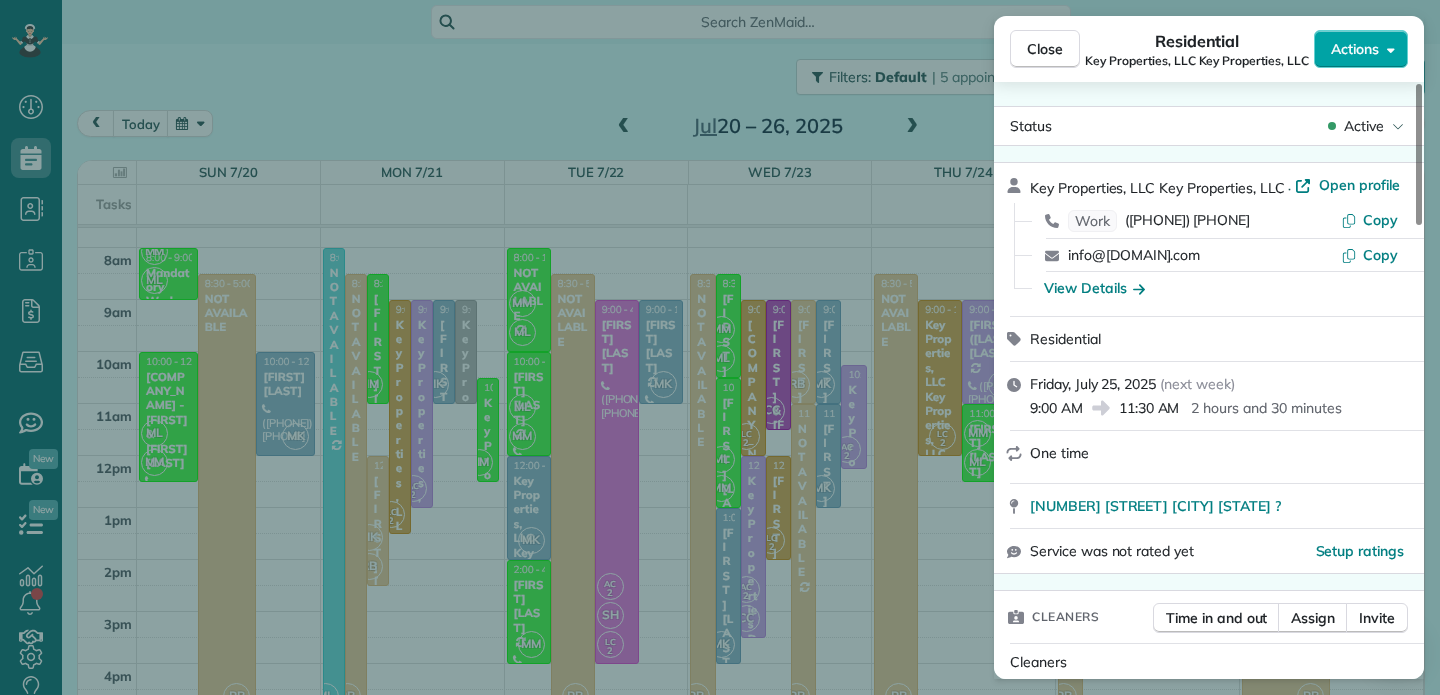 click on "Actions" at bounding box center (1355, 49) 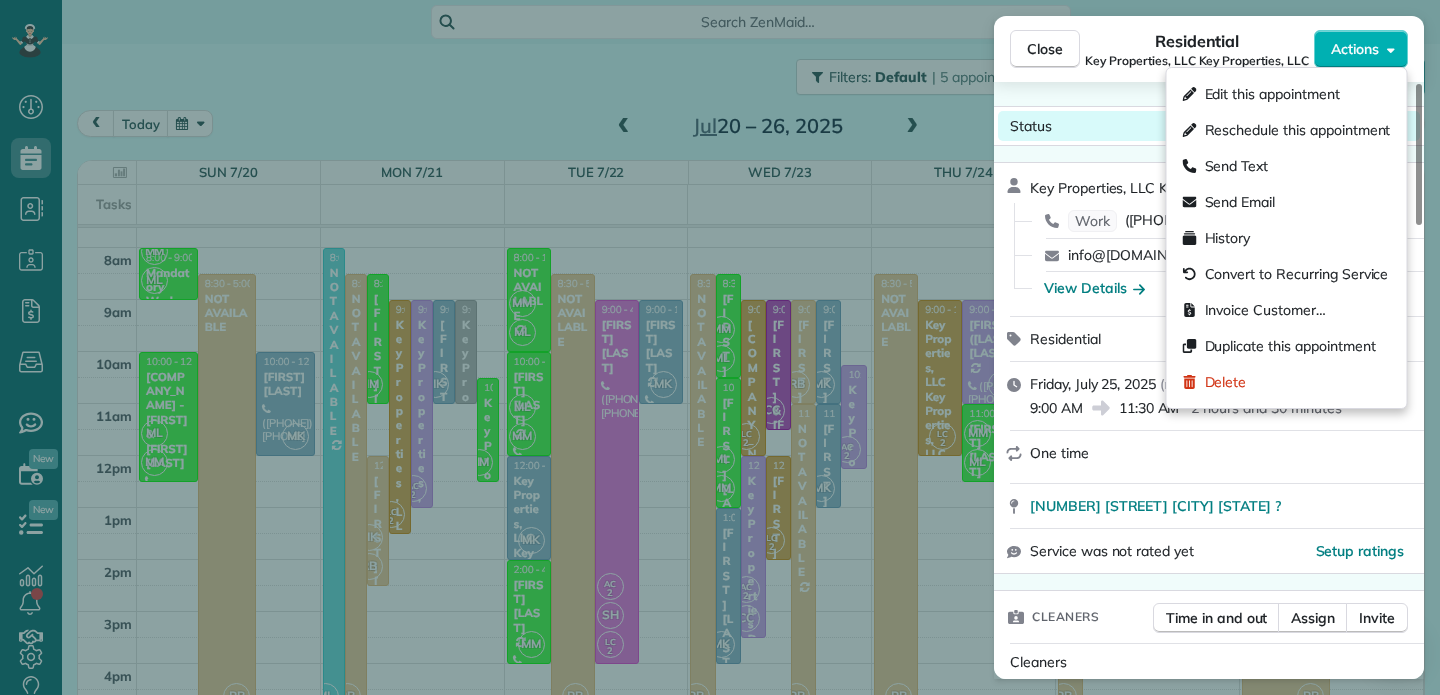 click on "Status Active" at bounding box center [1209, 126] 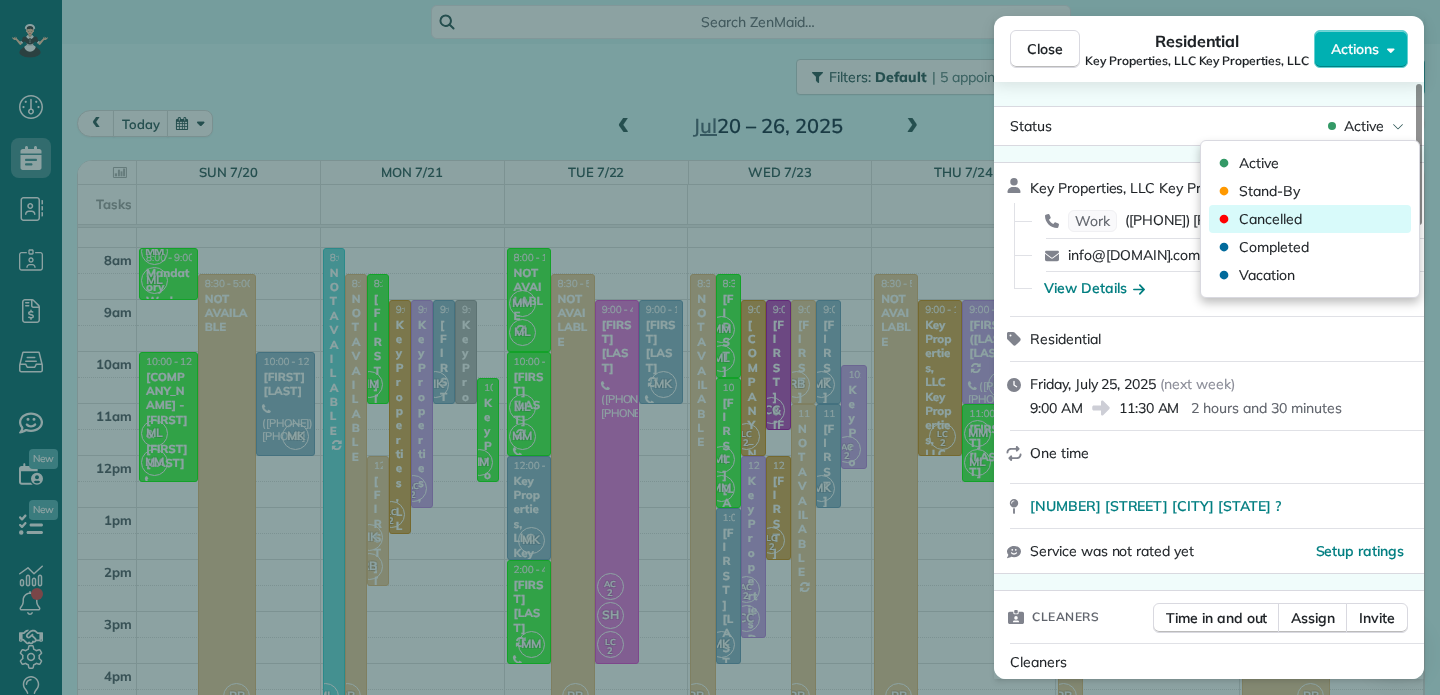 click on "Cancelled" at bounding box center [1270, 219] 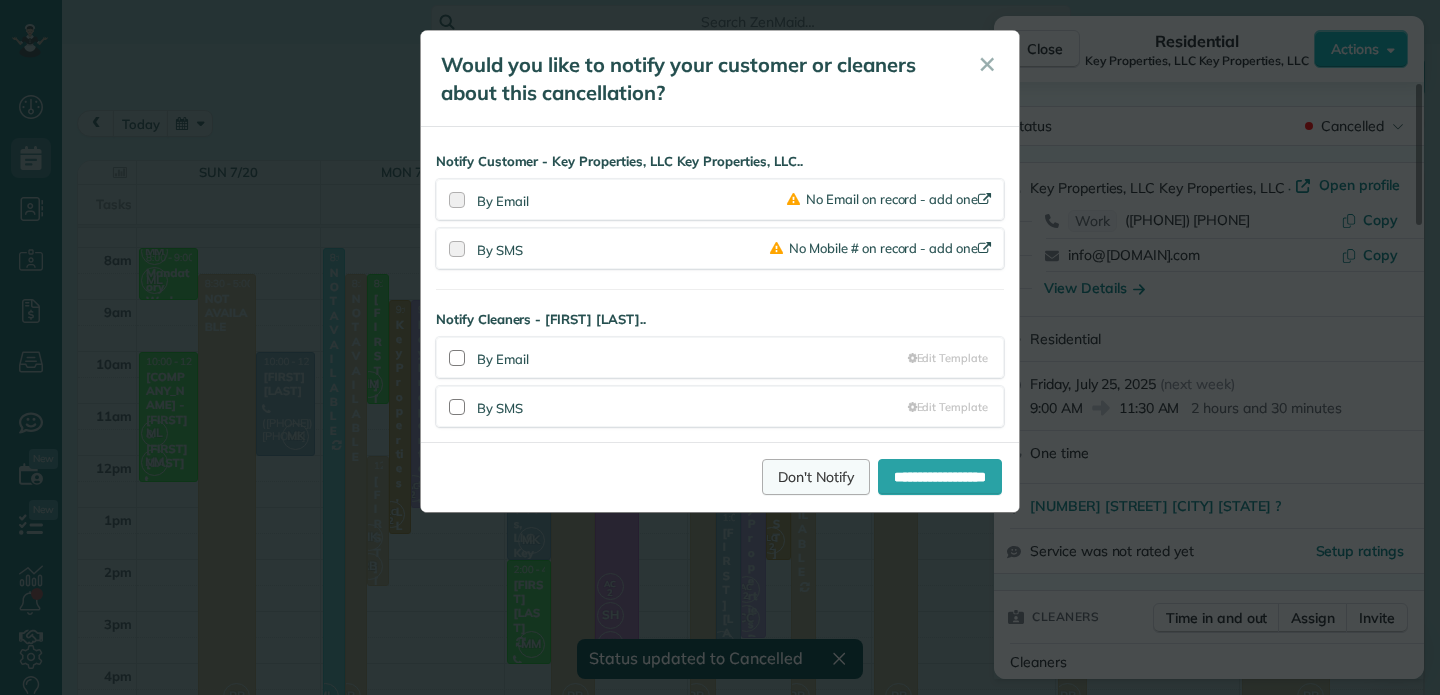 click on "Don't Notify" at bounding box center [816, 477] 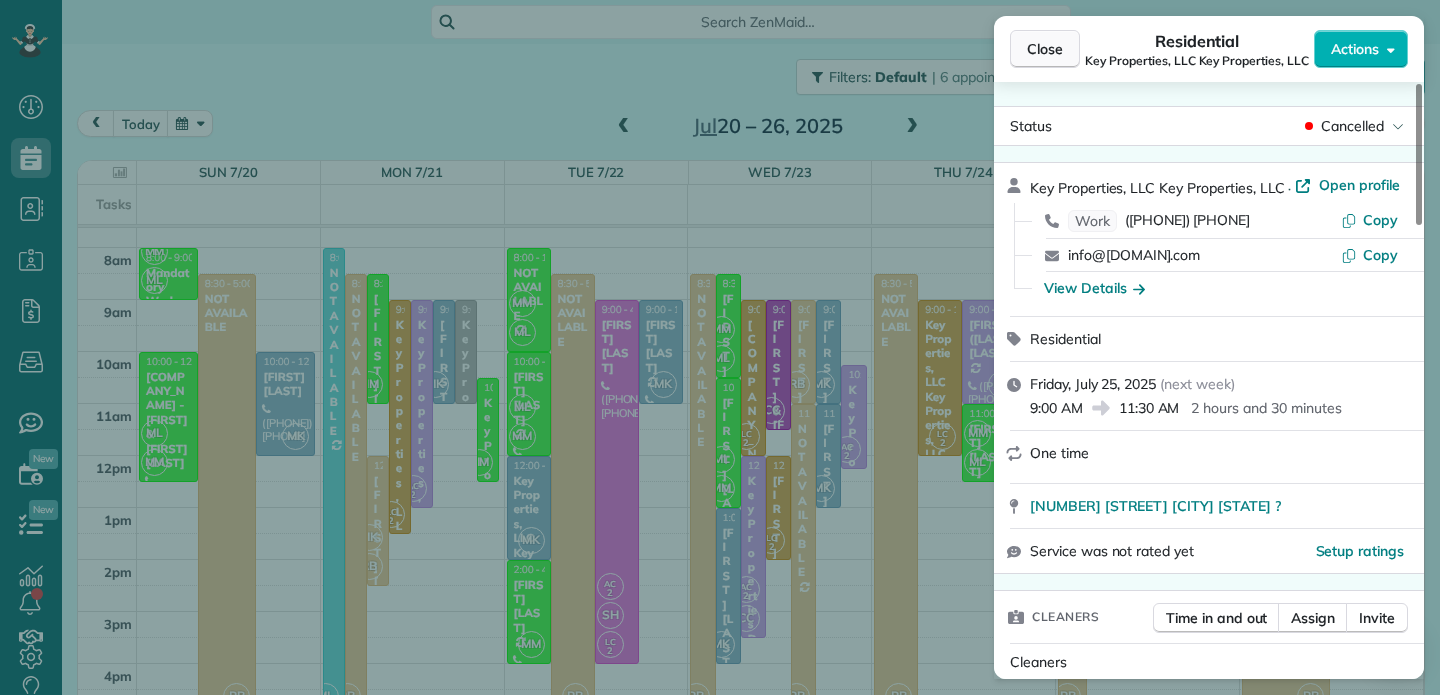 click on "Close" at bounding box center [1045, 49] 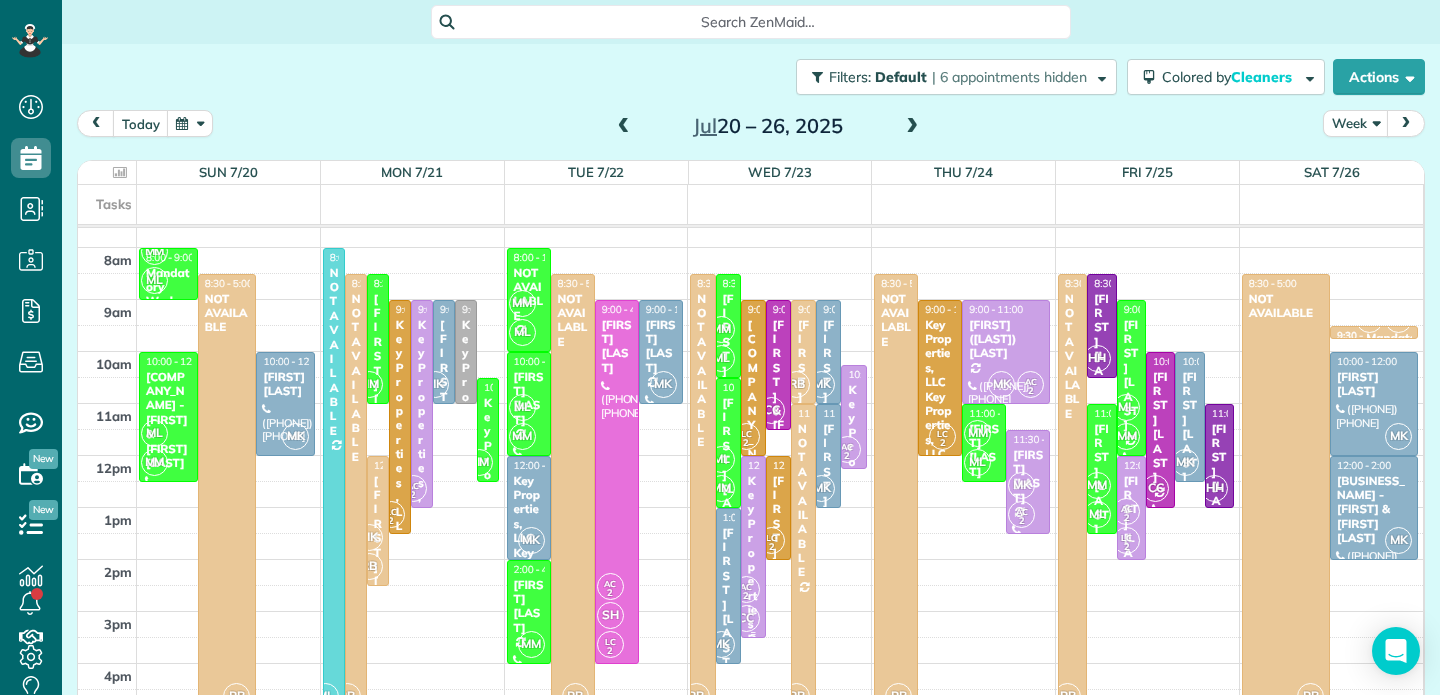 click on "Key Properties Deep clean" at bounding box center (753, 610) 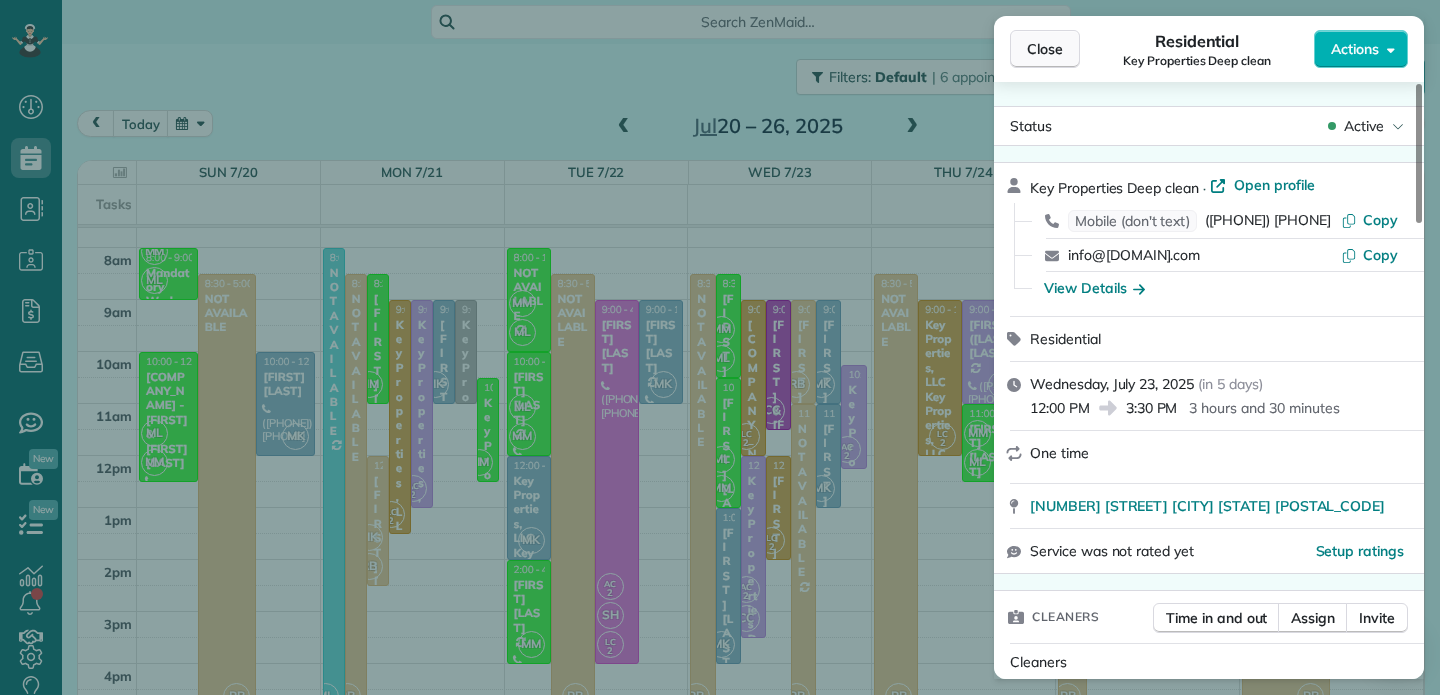 click on "Close" at bounding box center (1045, 49) 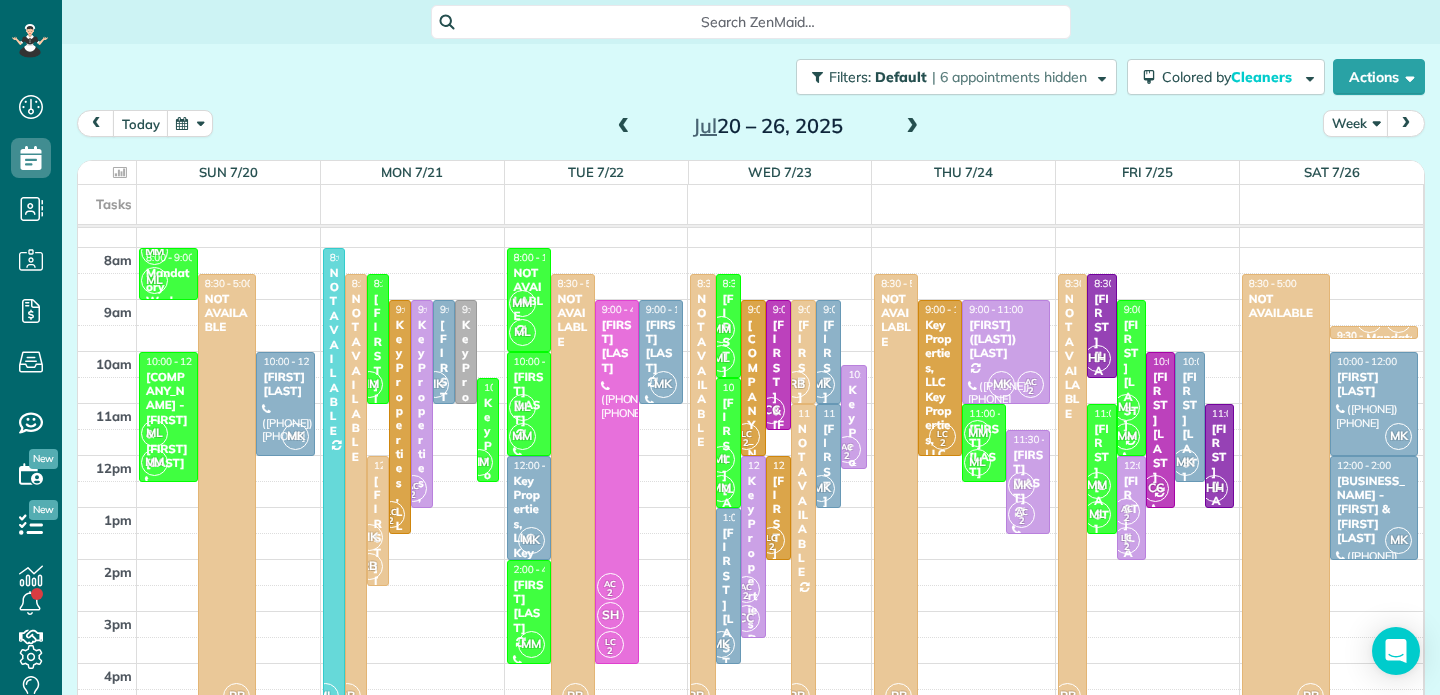click on "Key Properties, LLC Key Properties, LLC" at bounding box center [853, 584] 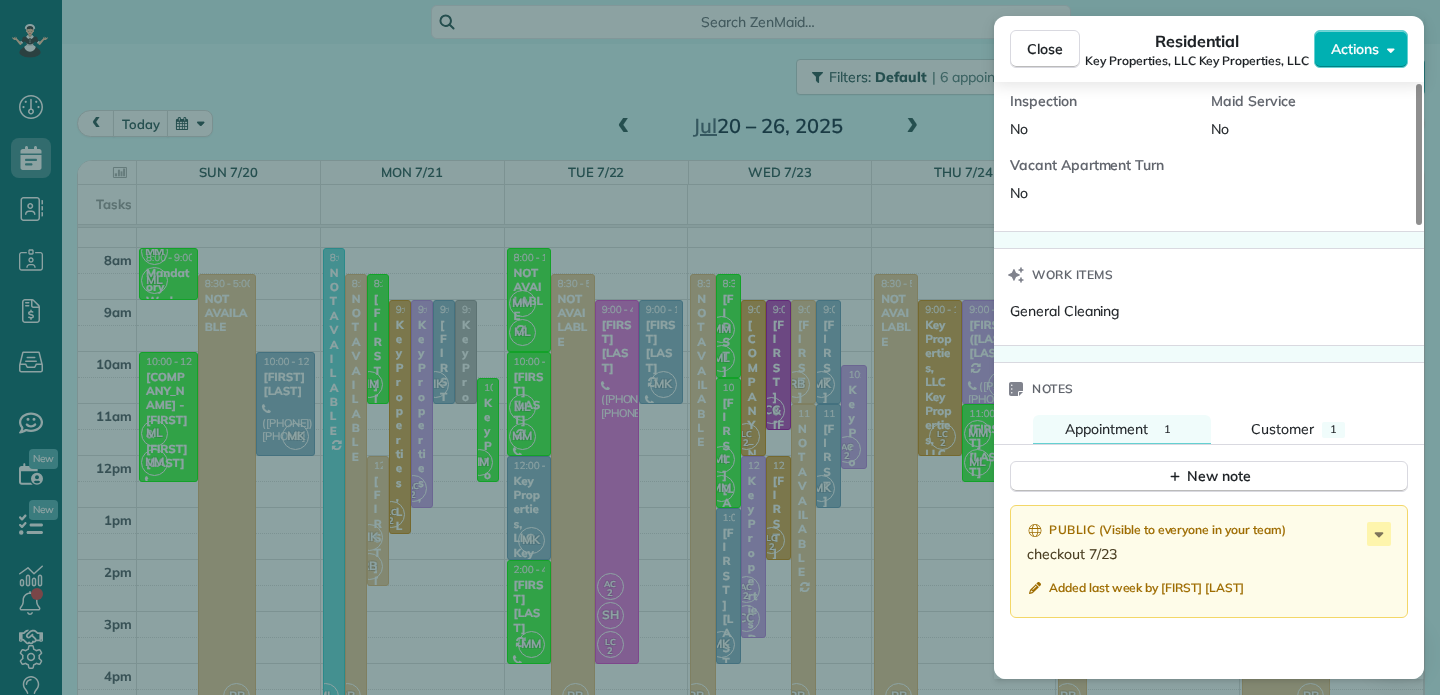 scroll, scrollTop: 1641, scrollLeft: 0, axis: vertical 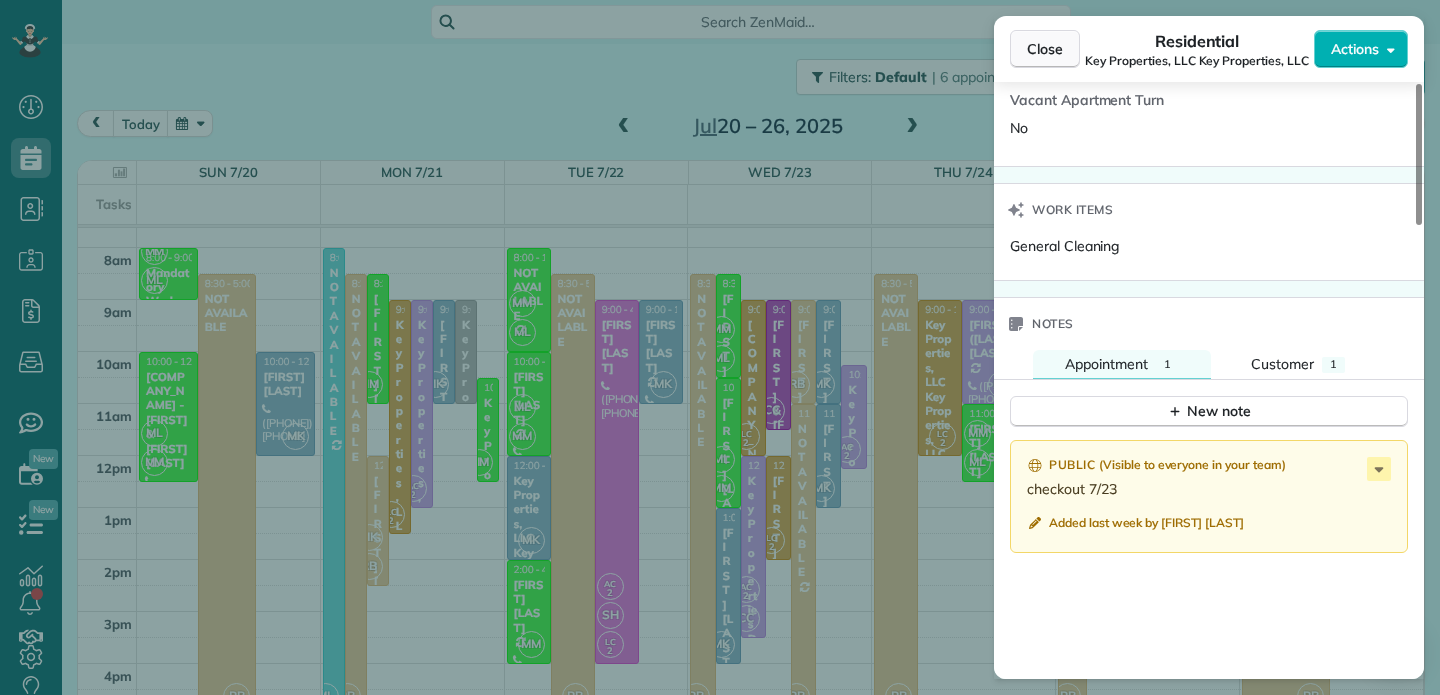 click on "Close" at bounding box center [1045, 49] 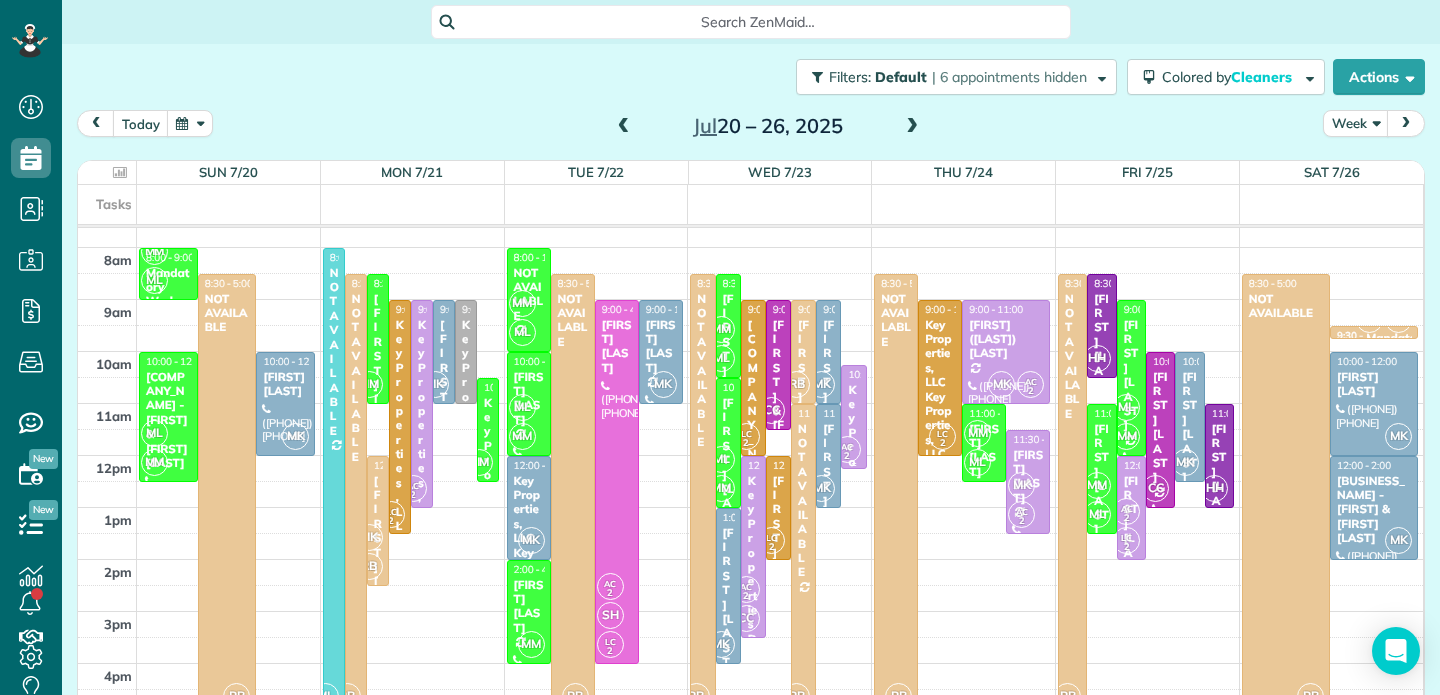 click on "10:15 - 12:15" at bounding box center [878, 374] 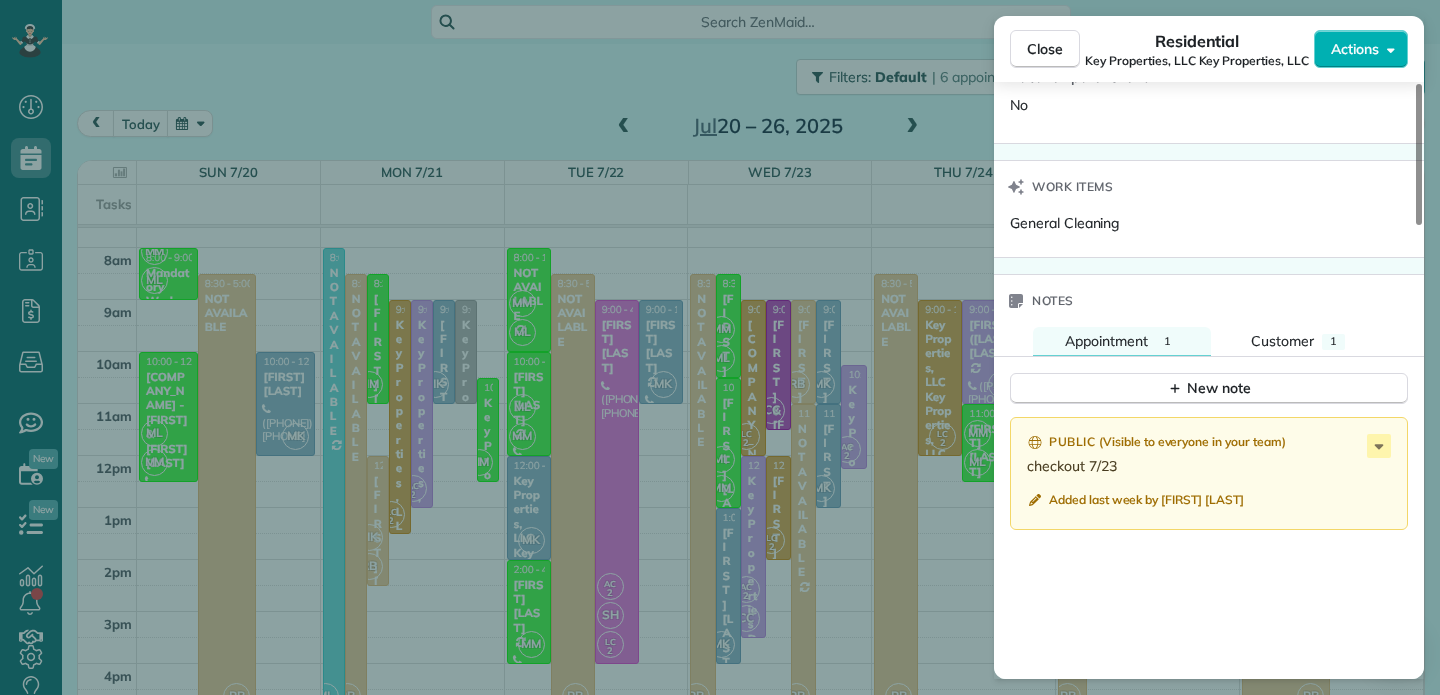 scroll, scrollTop: 1667, scrollLeft: 0, axis: vertical 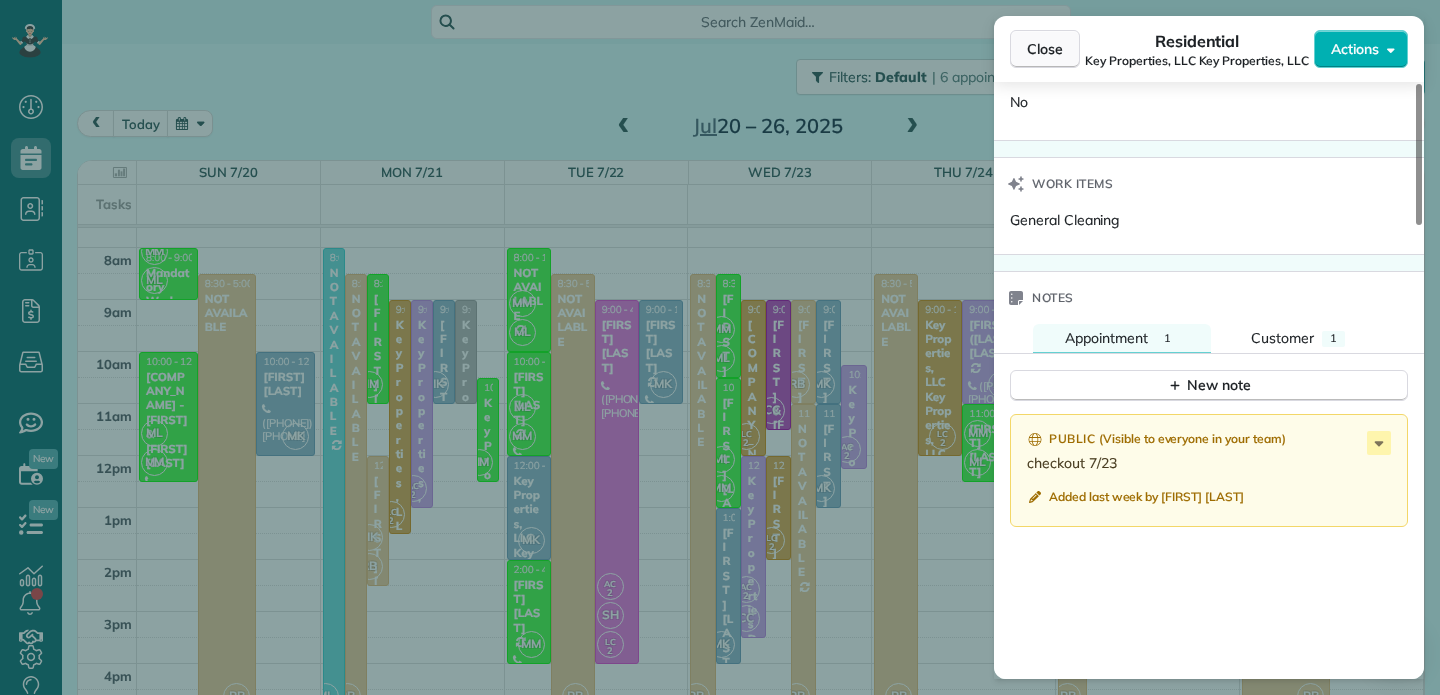 click on "Close" at bounding box center (1045, 49) 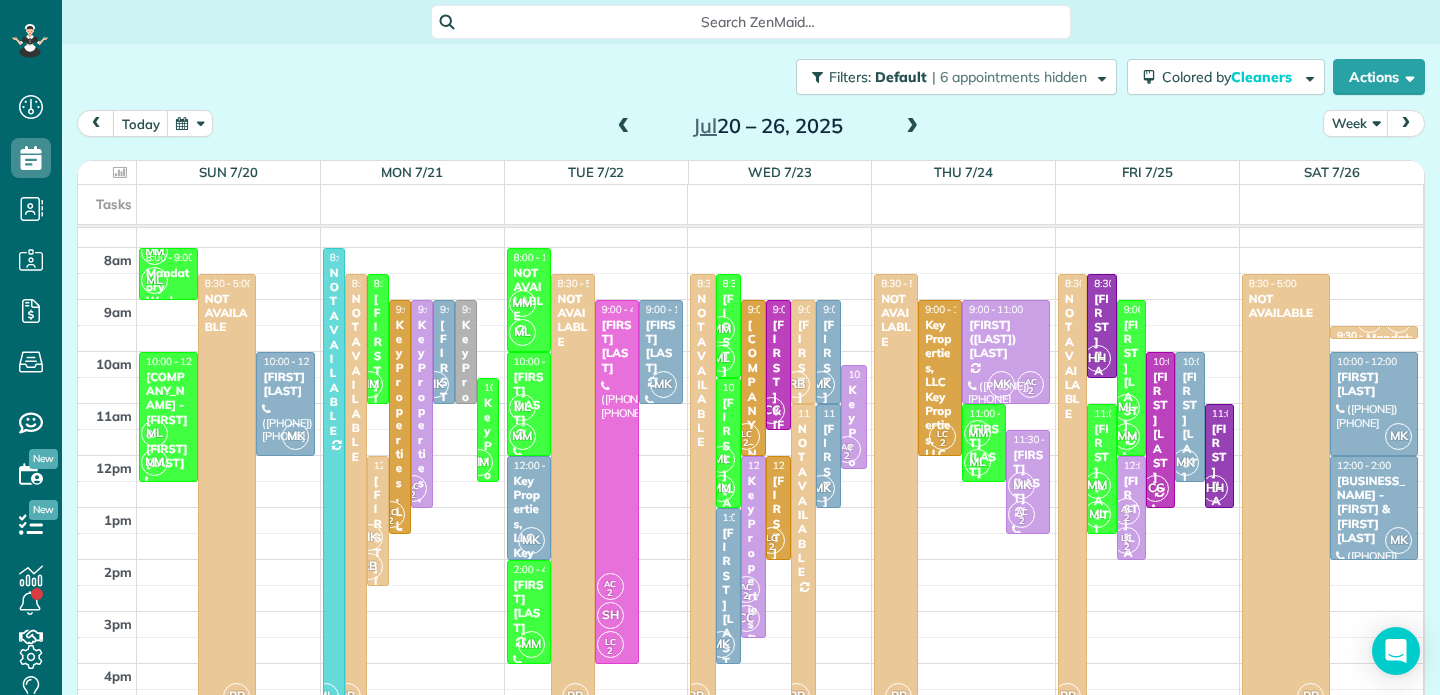 click on "Key Properties, LLC Key Properties, LLC" at bounding box center (400, 548) 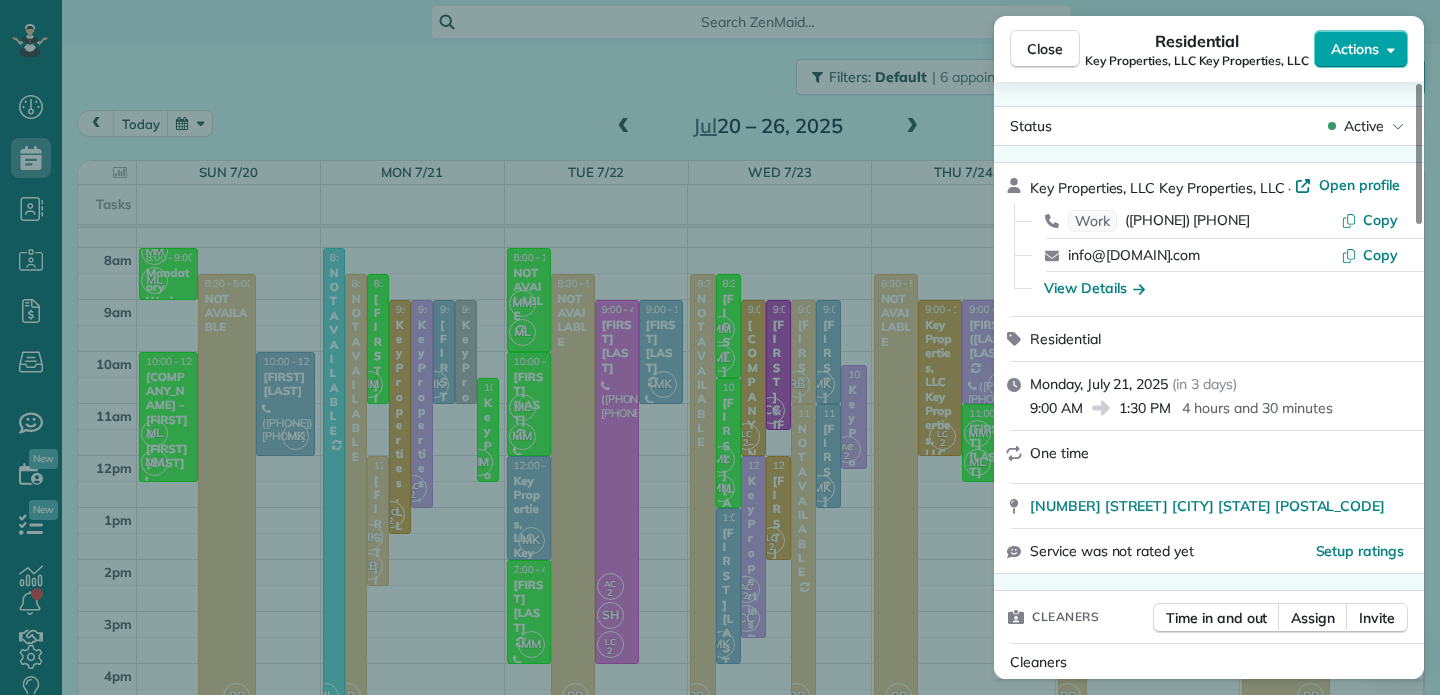 click on "Actions" at bounding box center [1355, 49] 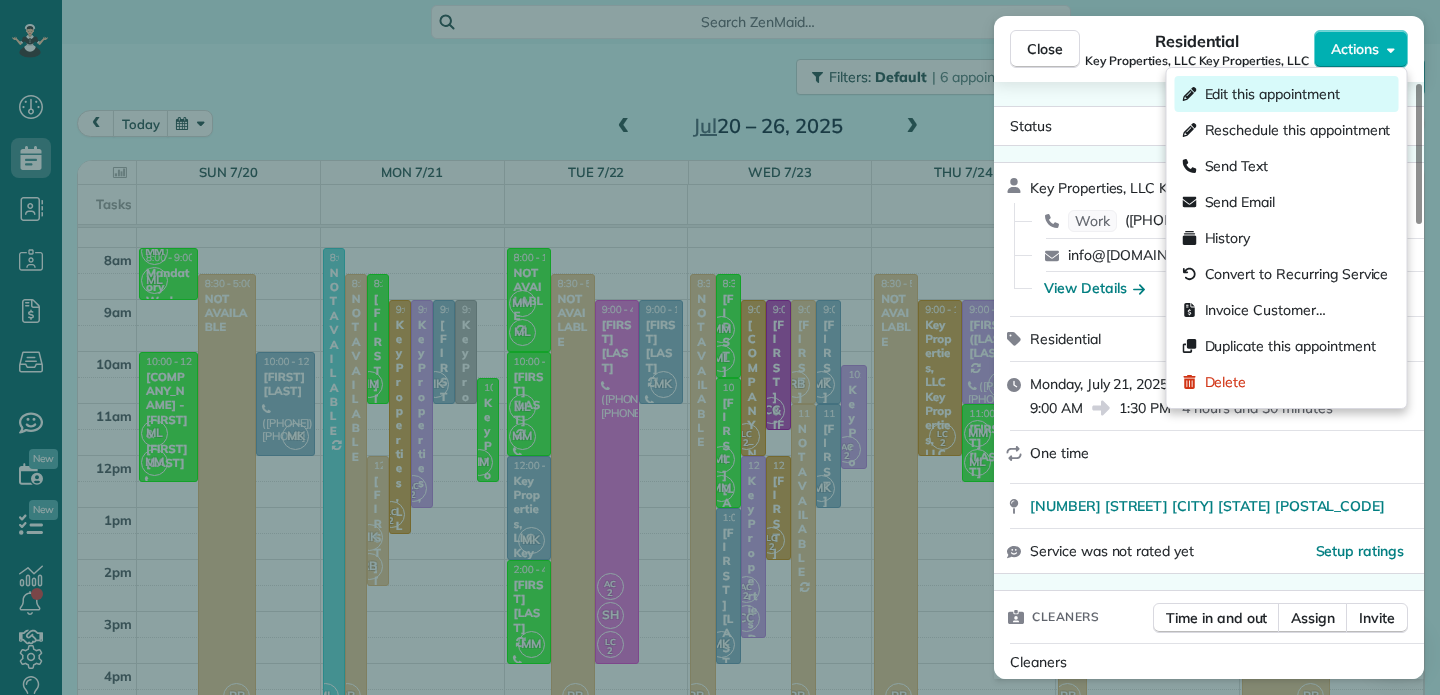 click on "Edit this appointment" at bounding box center [1272, 94] 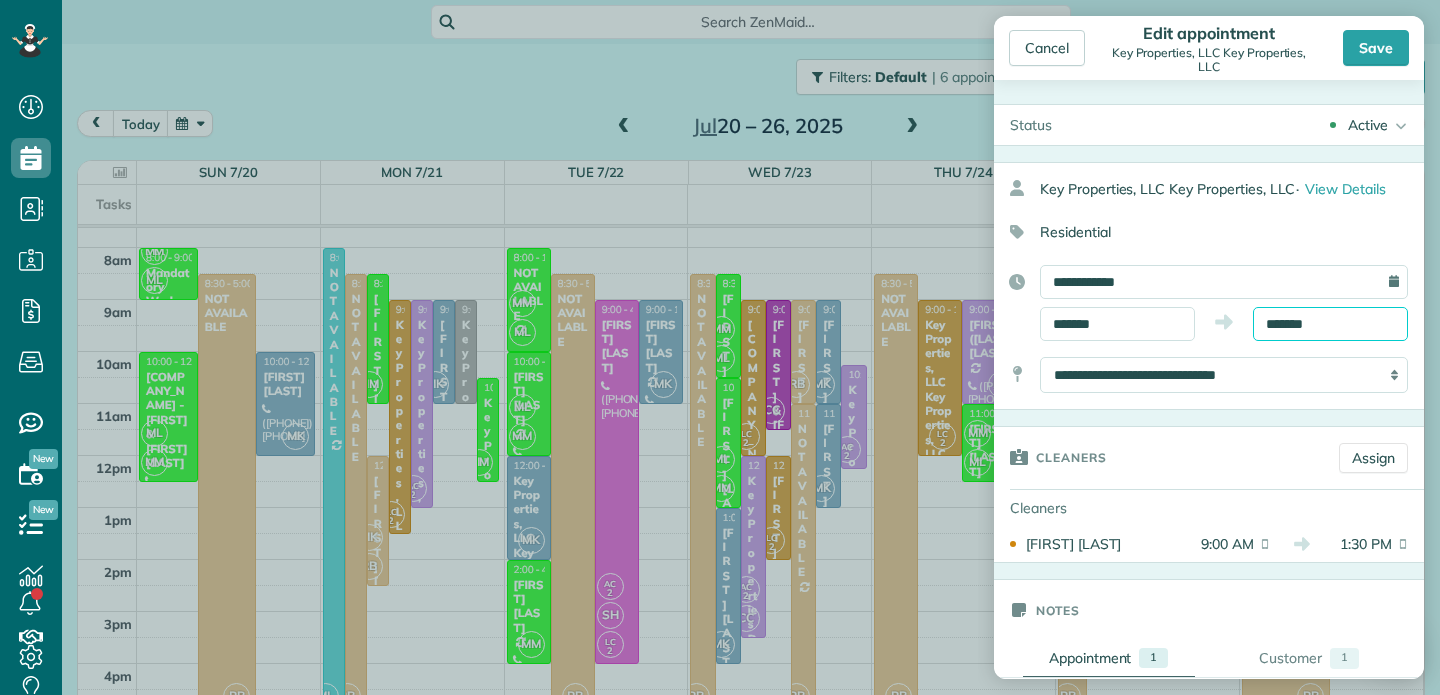 click on "*******" at bounding box center (1330, 324) 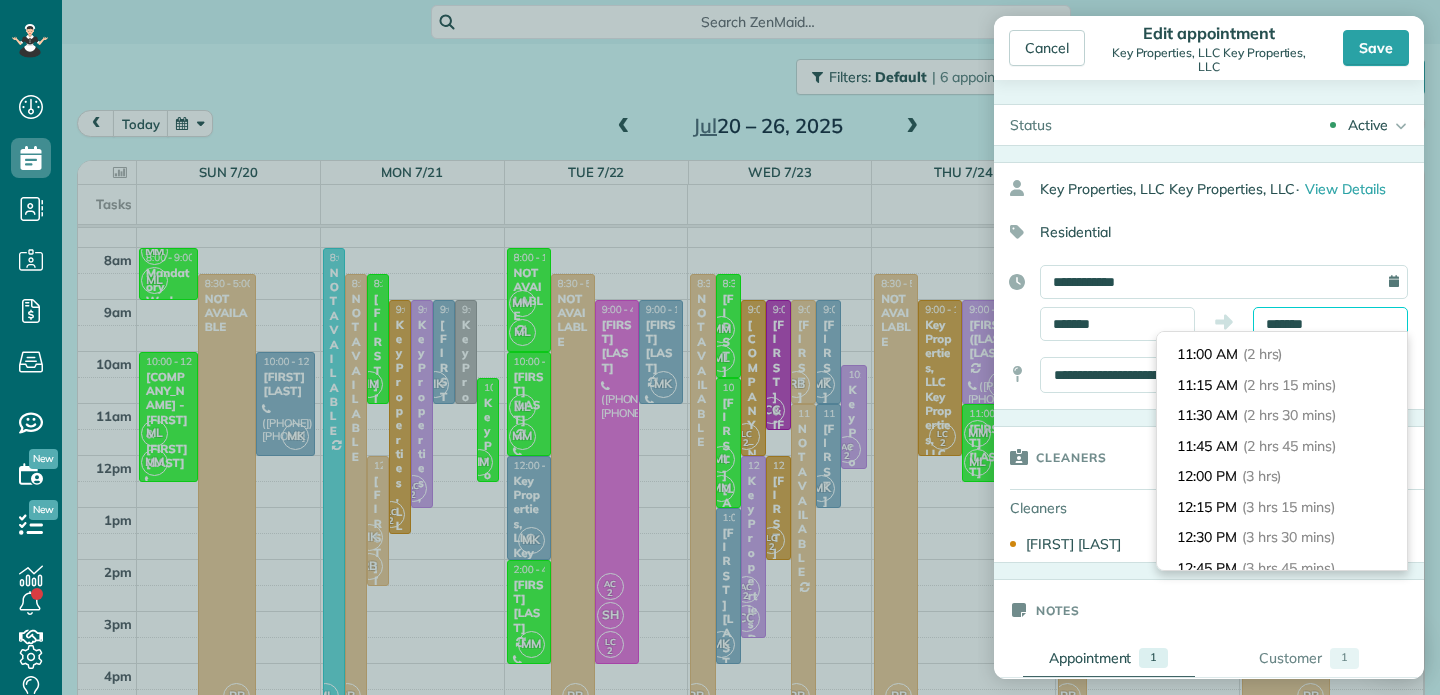 scroll, scrollTop: 225, scrollLeft: 0, axis: vertical 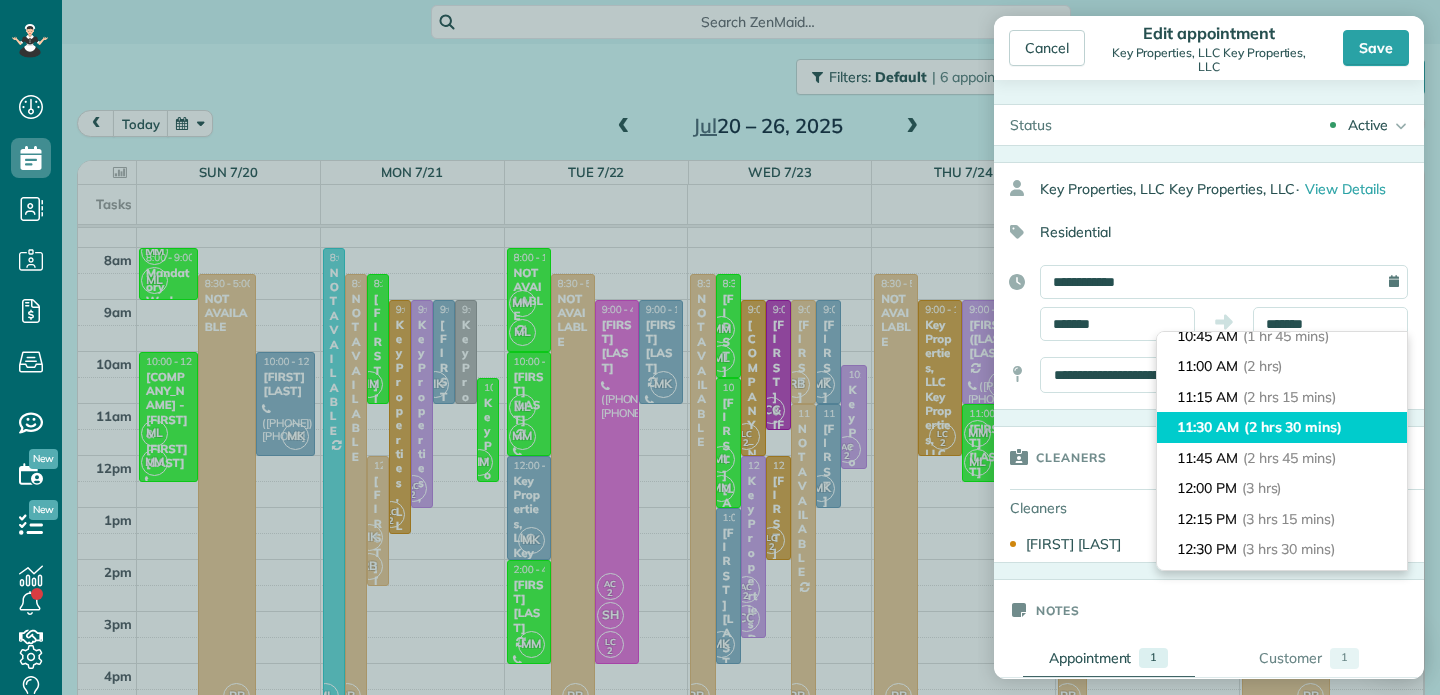 type on "********" 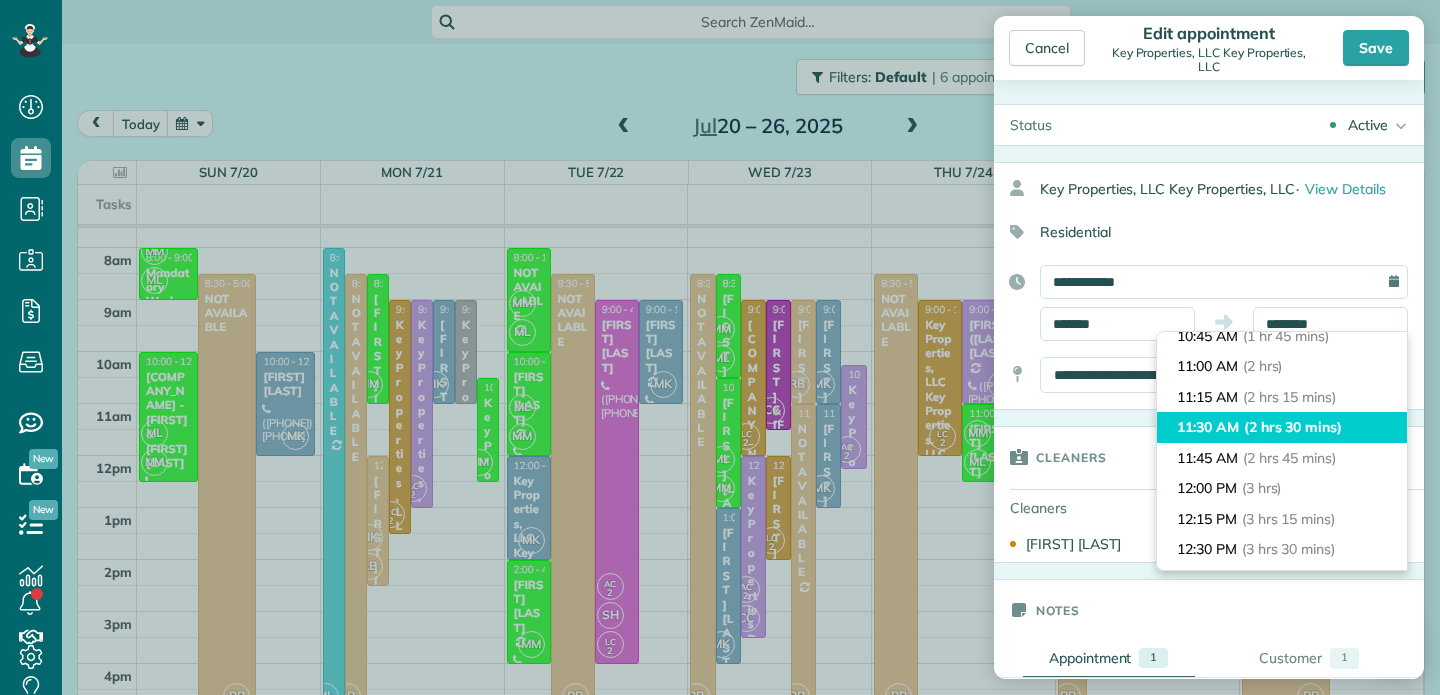 click on "11:30 AM  (2 hrs 30 mins)" at bounding box center [1282, 427] 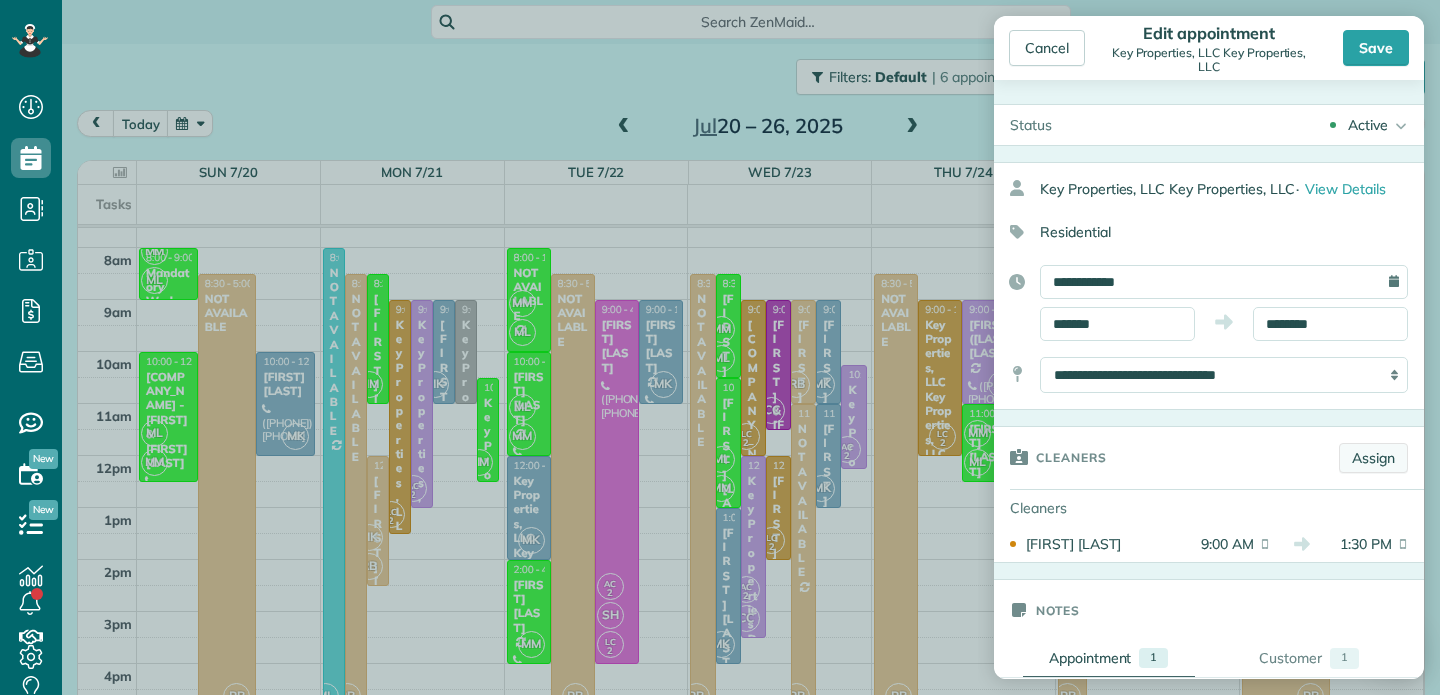 click on "Assign" at bounding box center (1373, 458) 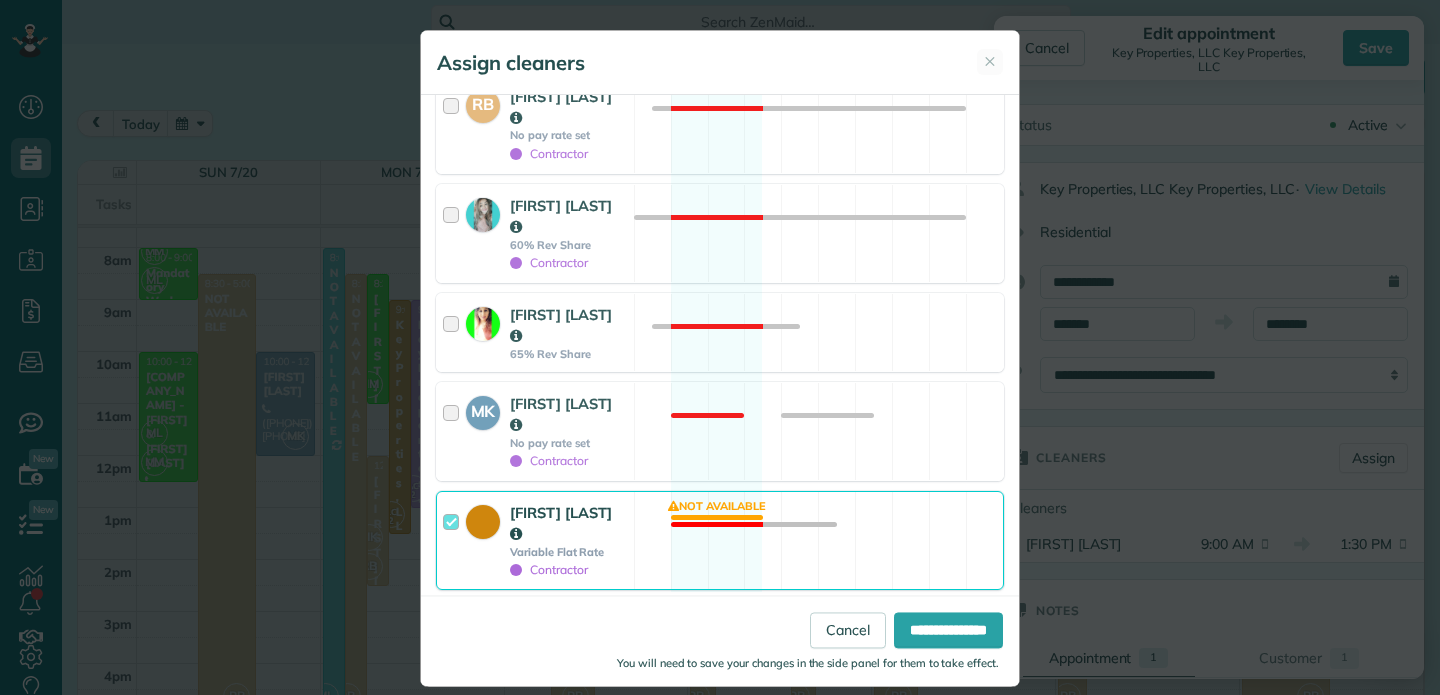 scroll, scrollTop: 671, scrollLeft: 0, axis: vertical 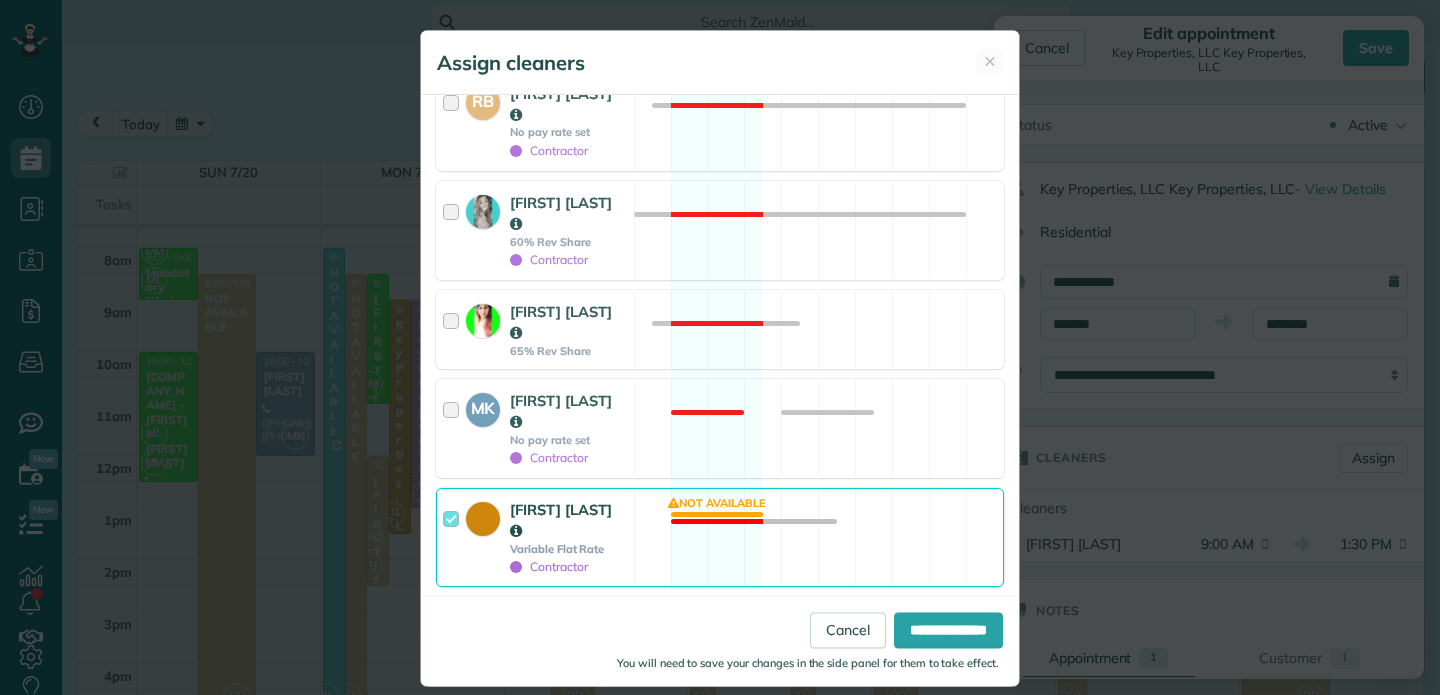click at bounding box center [454, 537] 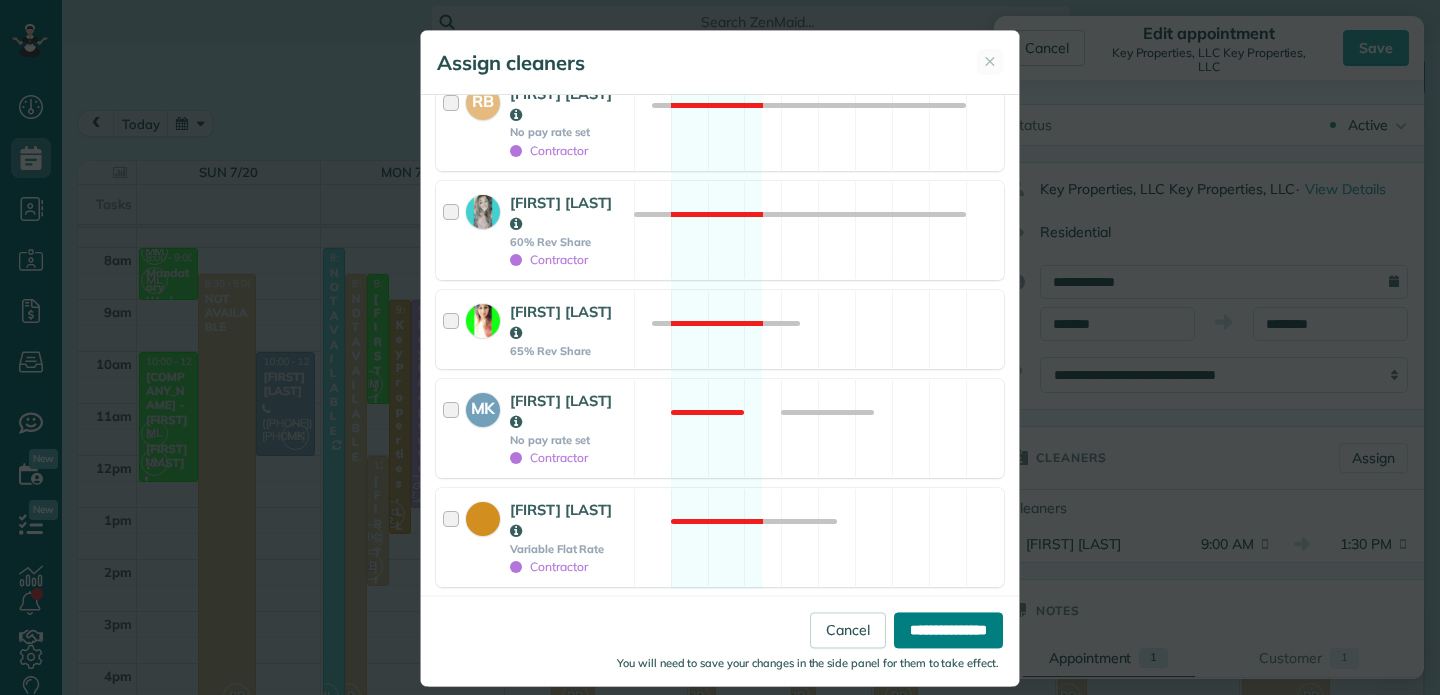 click on "**********" at bounding box center [948, 631] 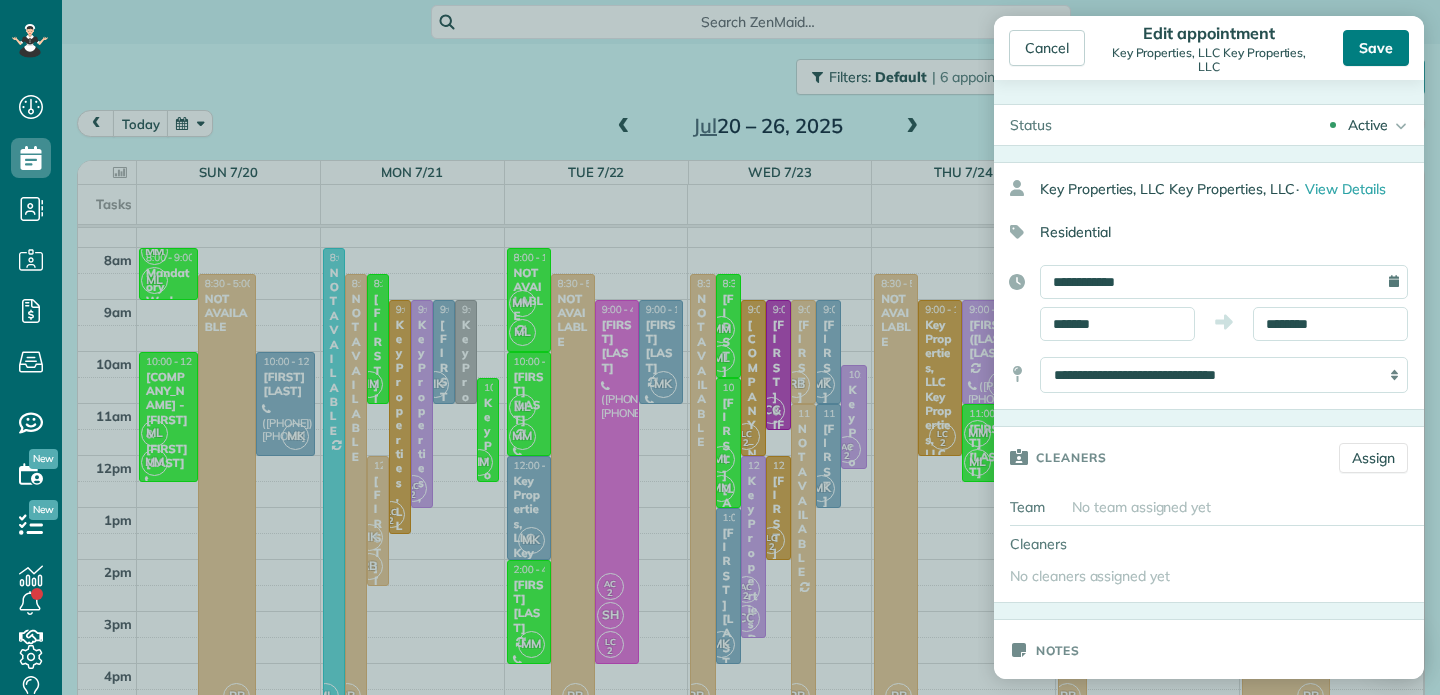 click on "Save" at bounding box center (1376, 48) 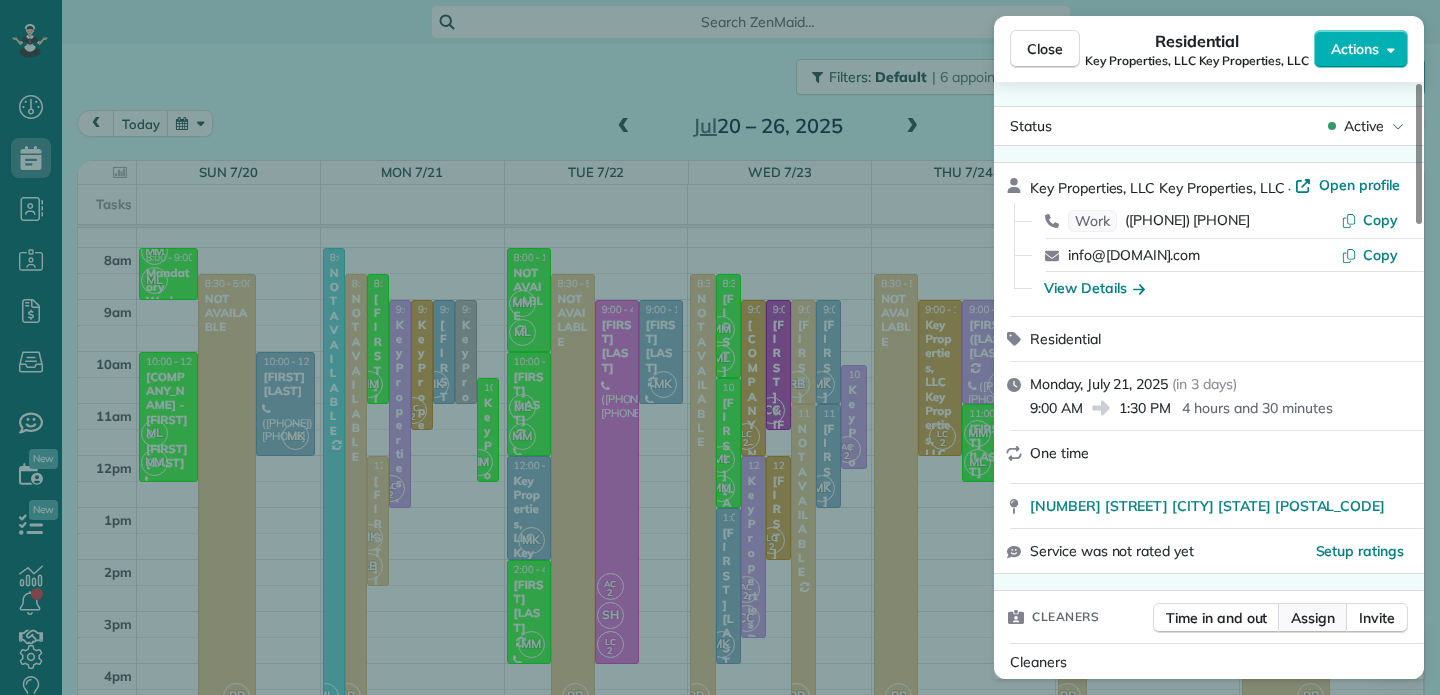 click on "Assign" at bounding box center [1313, 618] 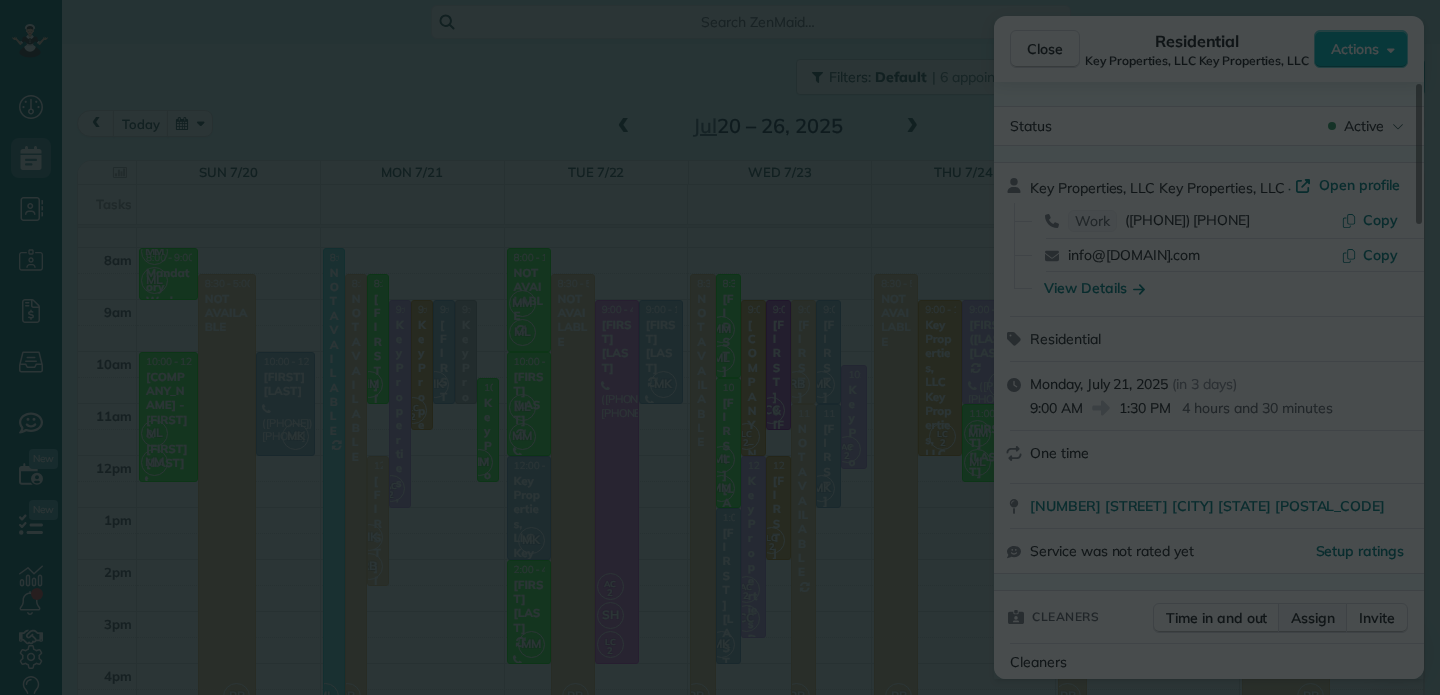 scroll, scrollTop: 644, scrollLeft: 0, axis: vertical 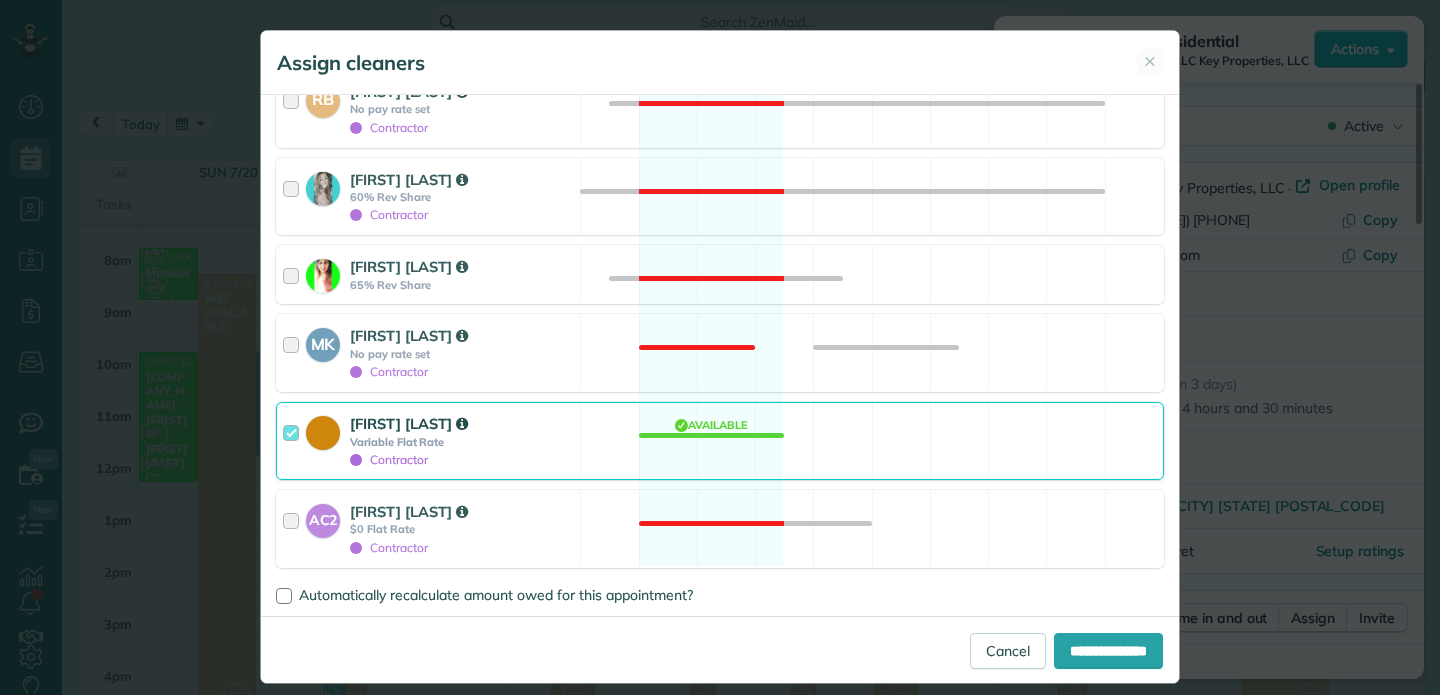 click at bounding box center (294, 441) 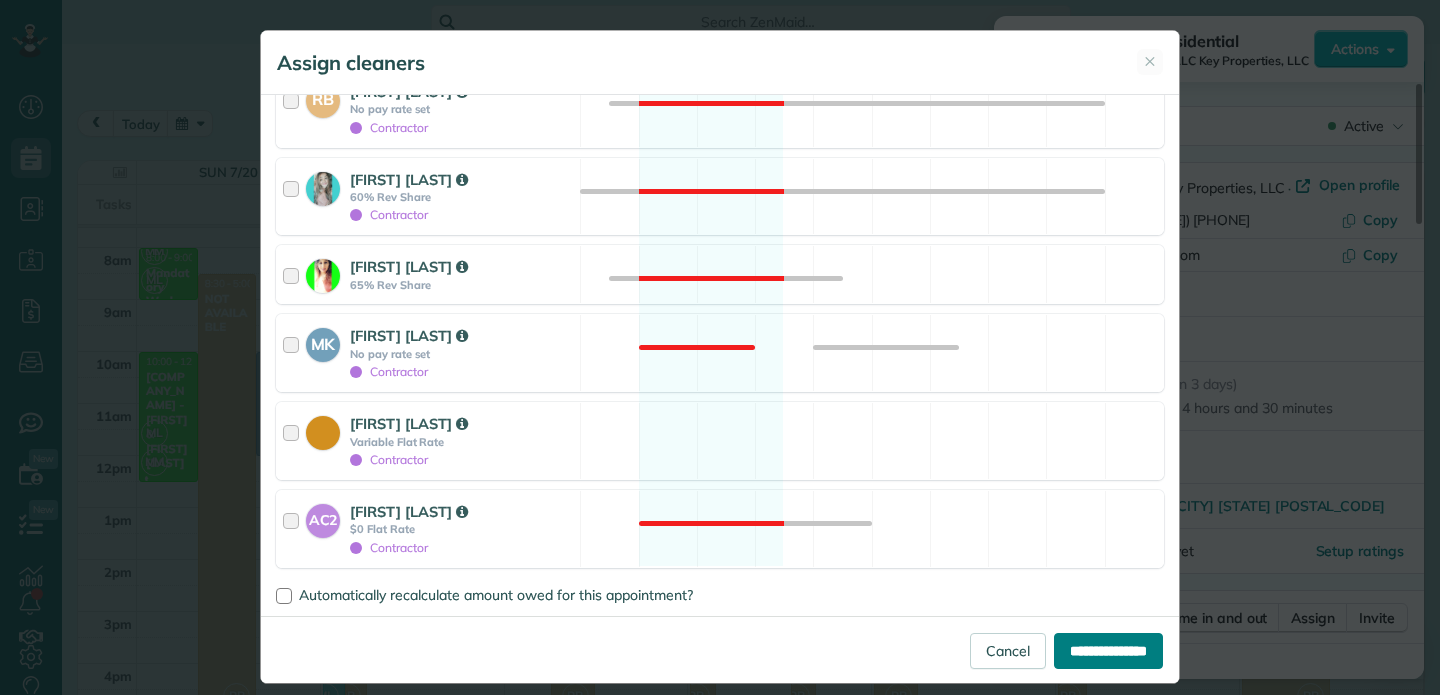 click on "**********" at bounding box center (1108, 651) 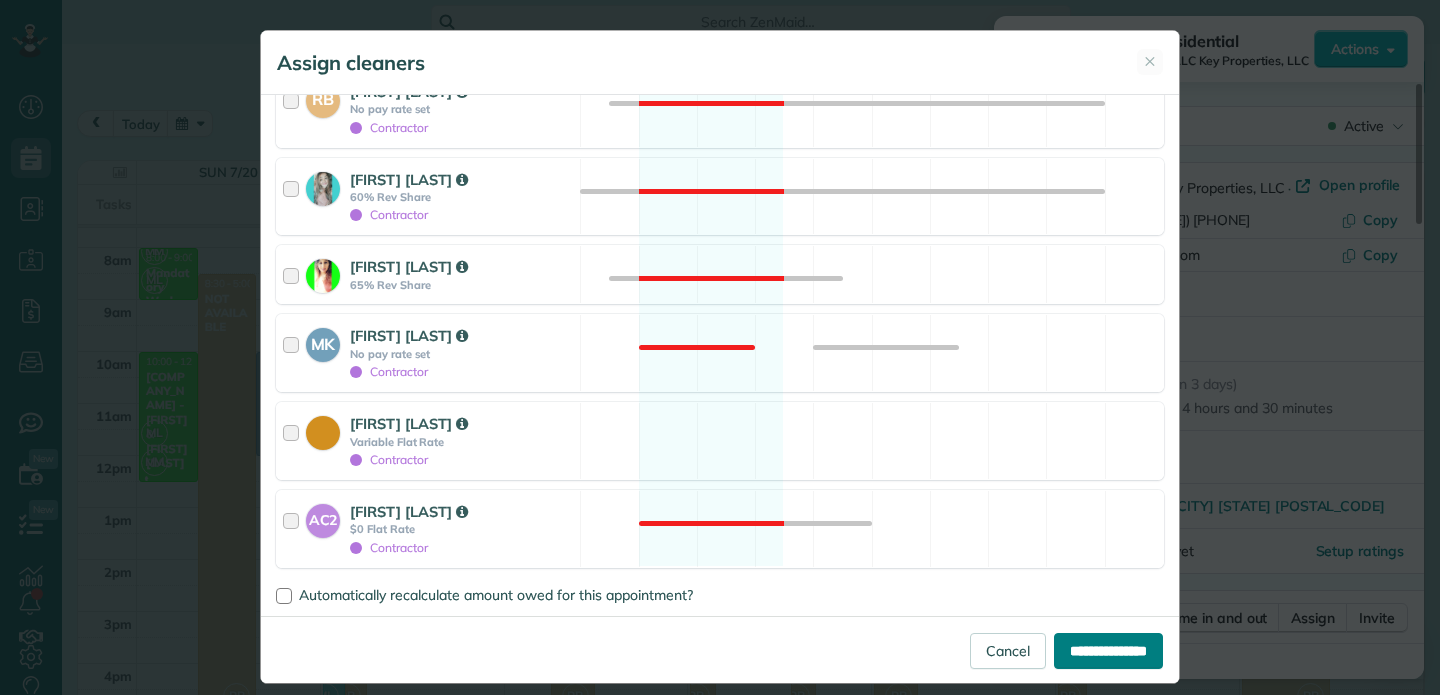 type on "**********" 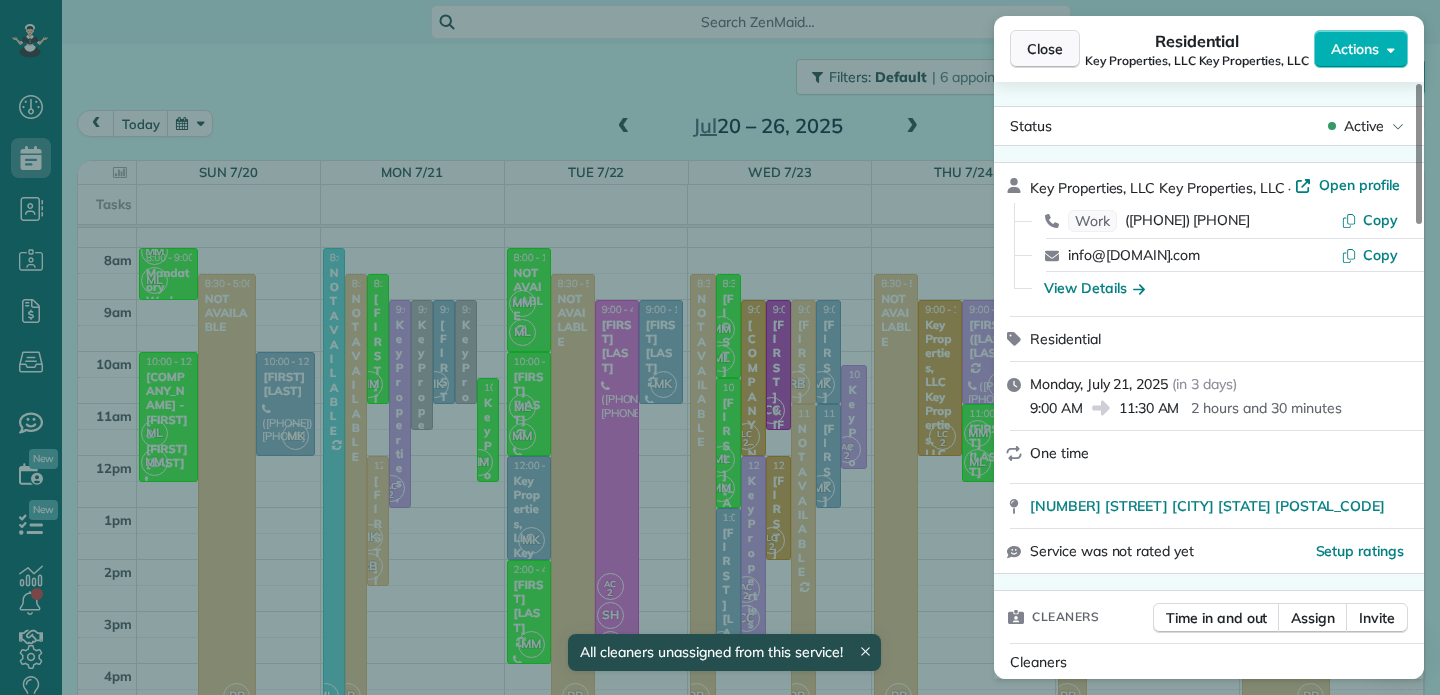 click on "Close" at bounding box center (1045, 49) 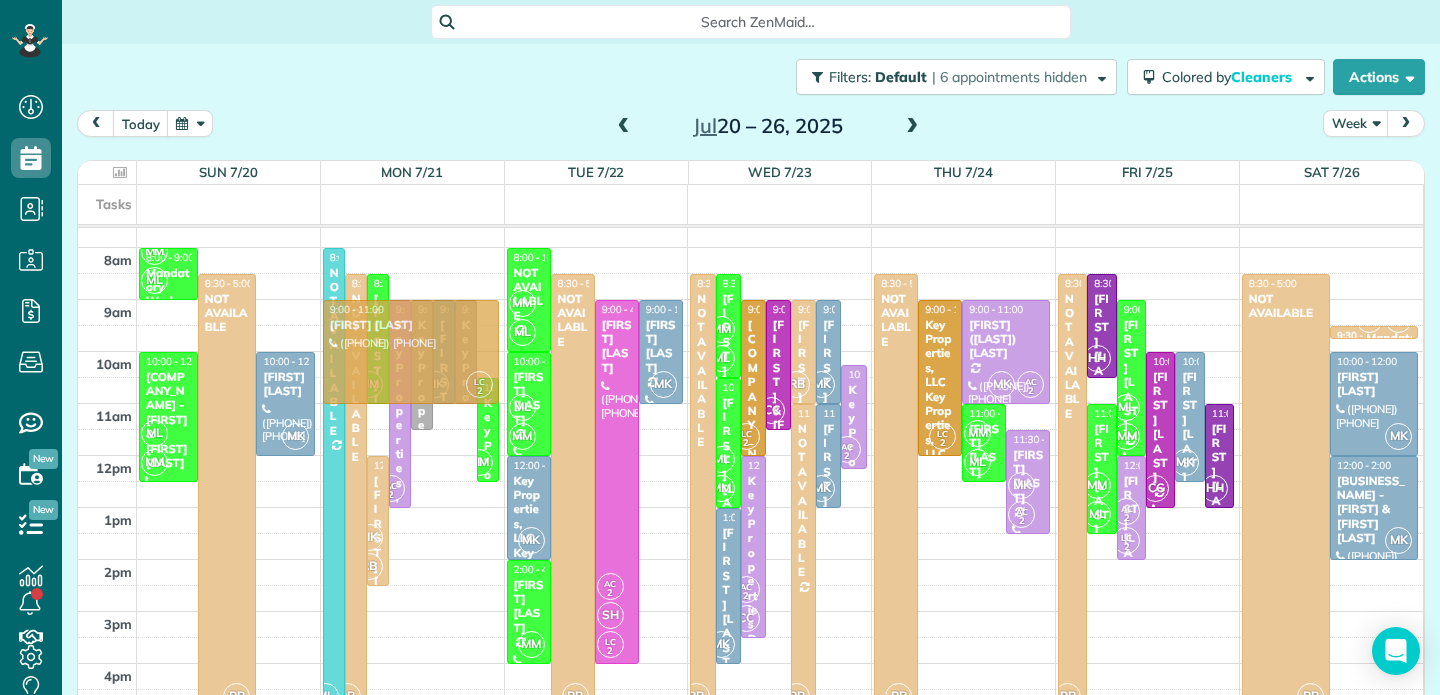 drag, startPoint x: 781, startPoint y: 493, endPoint x: 423, endPoint y: 336, distance: 390.91302 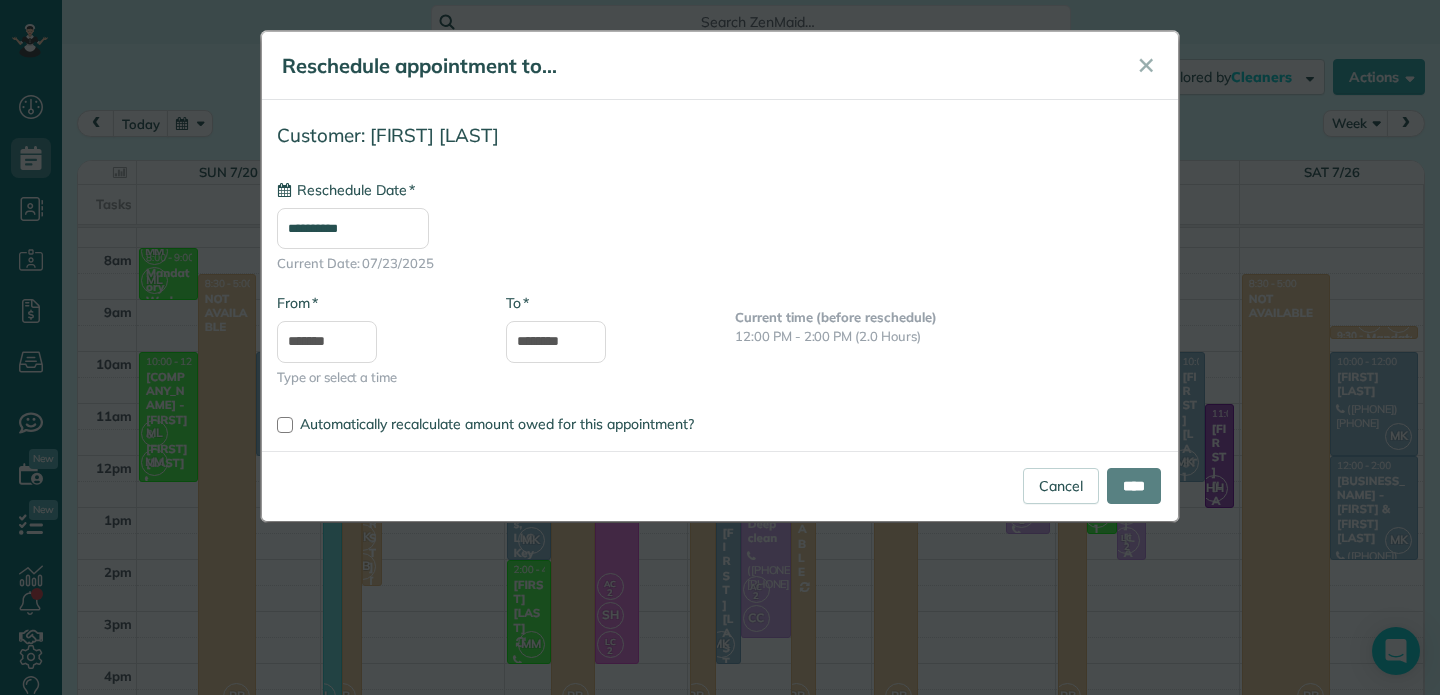 type on "**********" 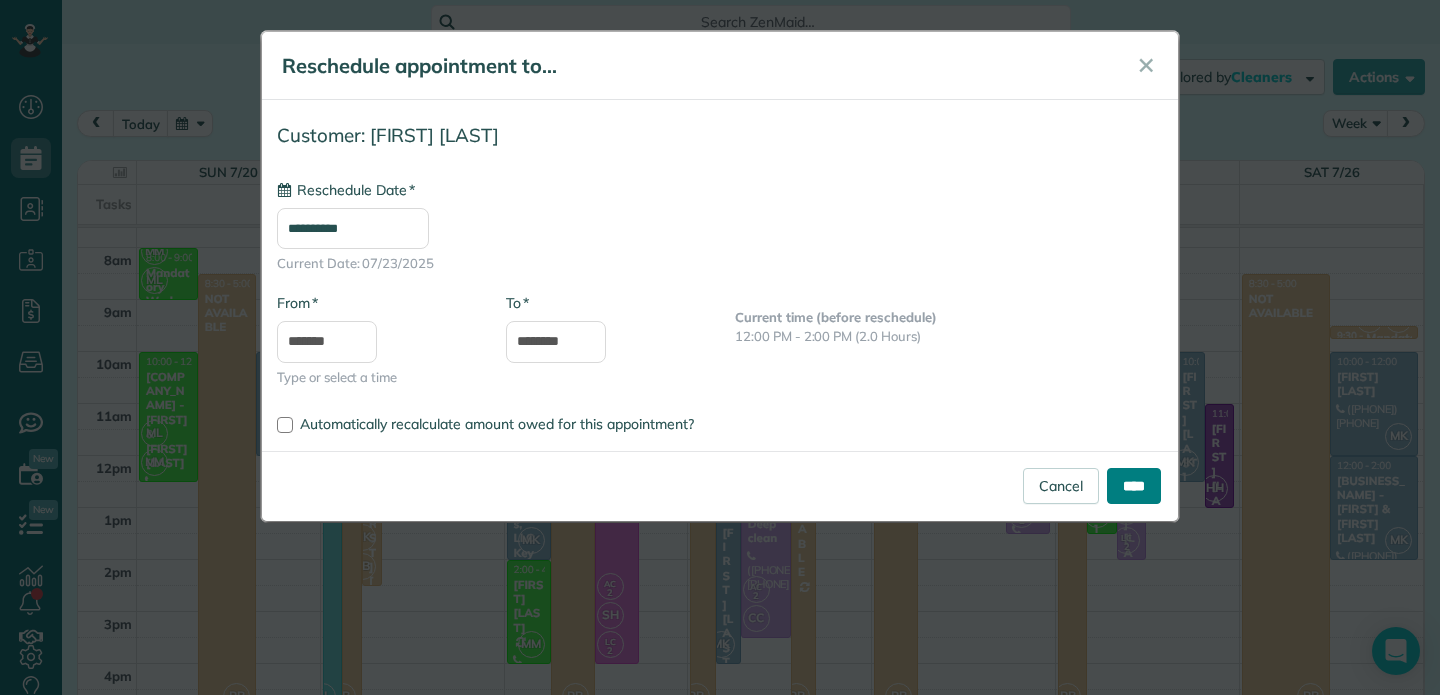 click on "****" at bounding box center [1134, 486] 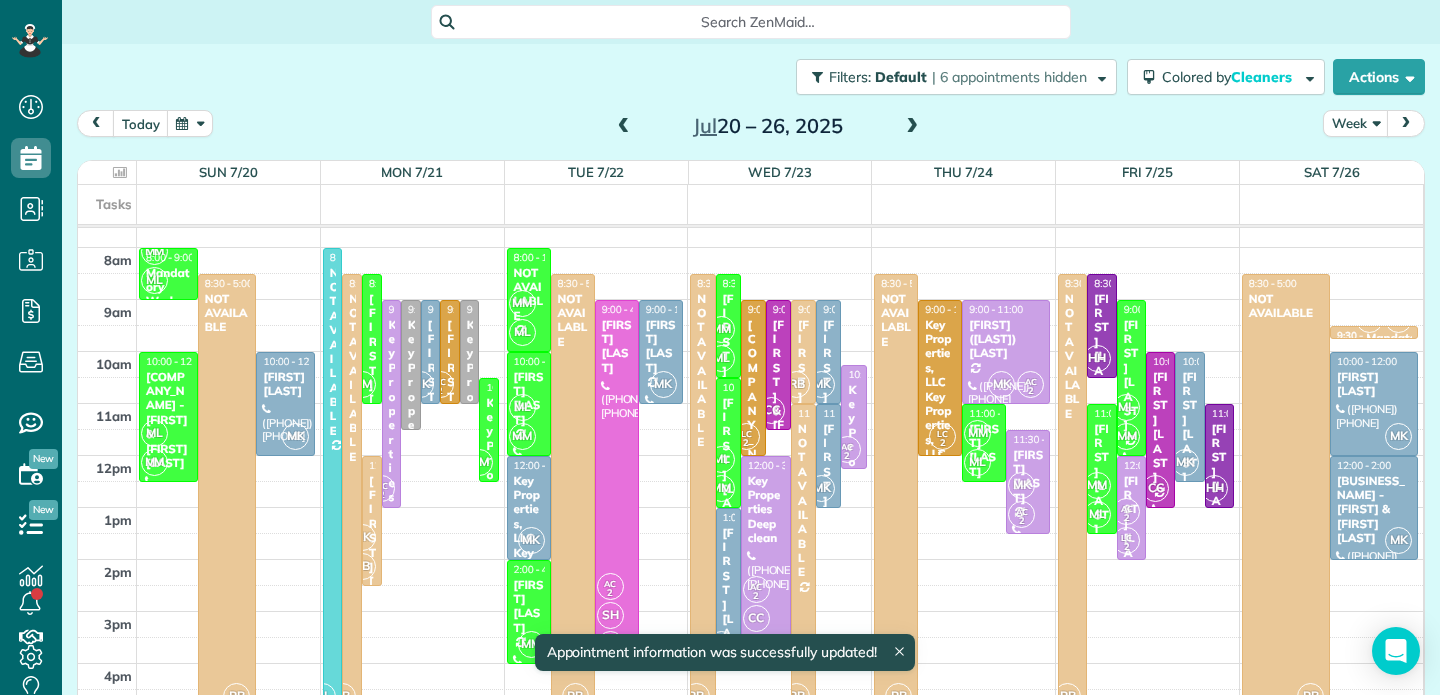 click on "Key Properties, LLC Key Properties, LLC" at bounding box center (940, 390) 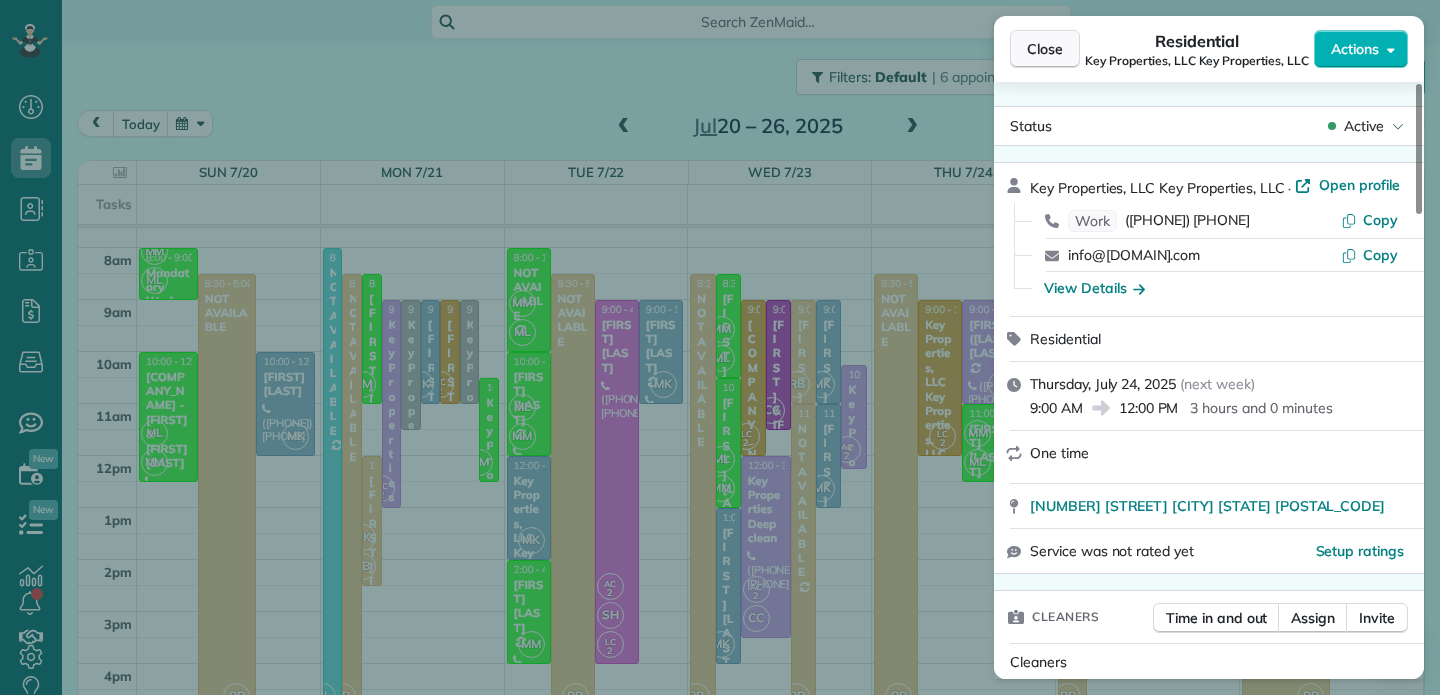 click on "Close" at bounding box center [1045, 49] 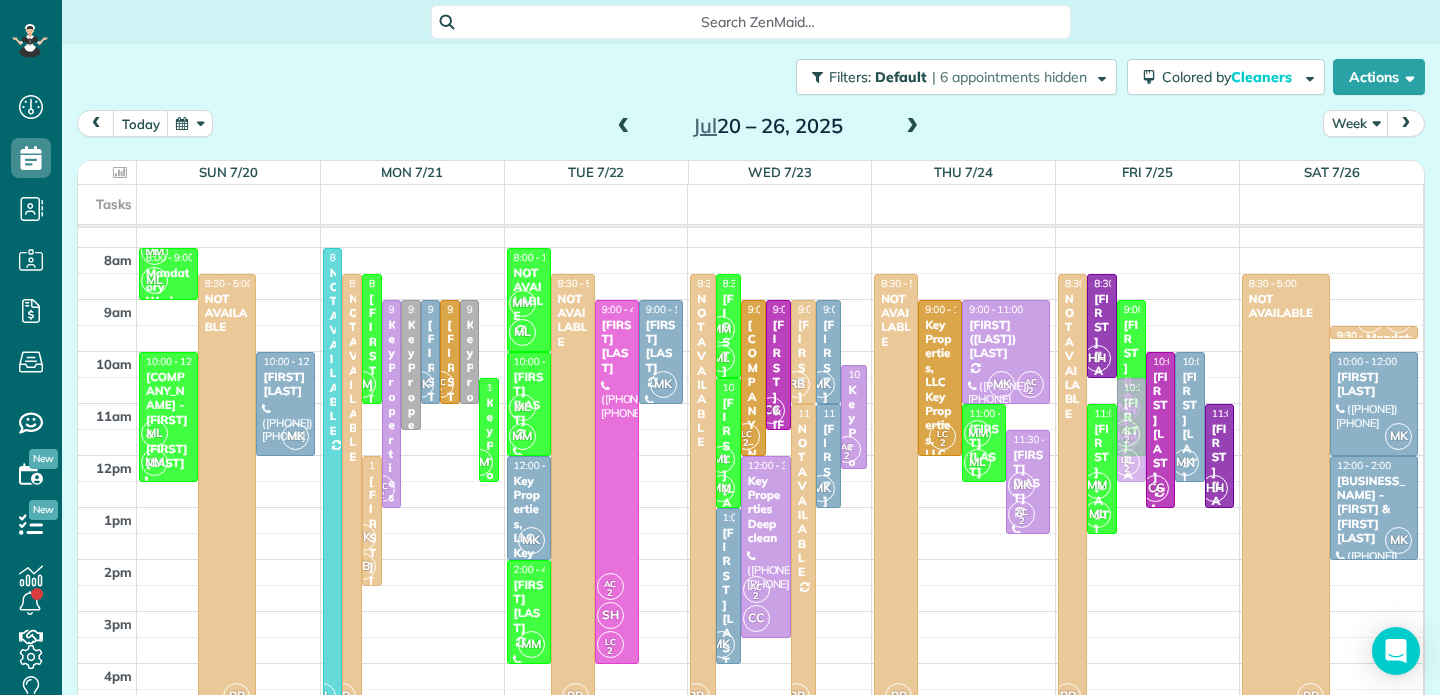 drag, startPoint x: 1127, startPoint y: 483, endPoint x: 1130, endPoint y: 410, distance: 73.061615 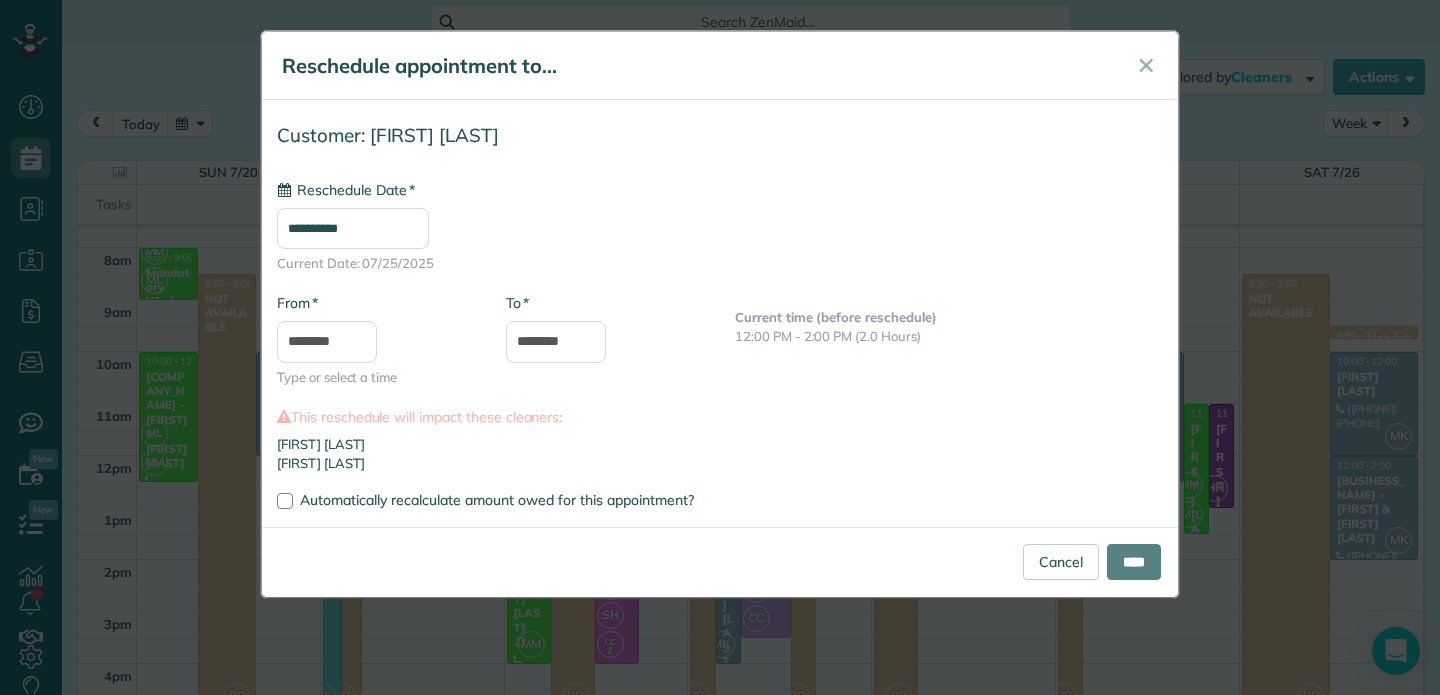 type on "**********" 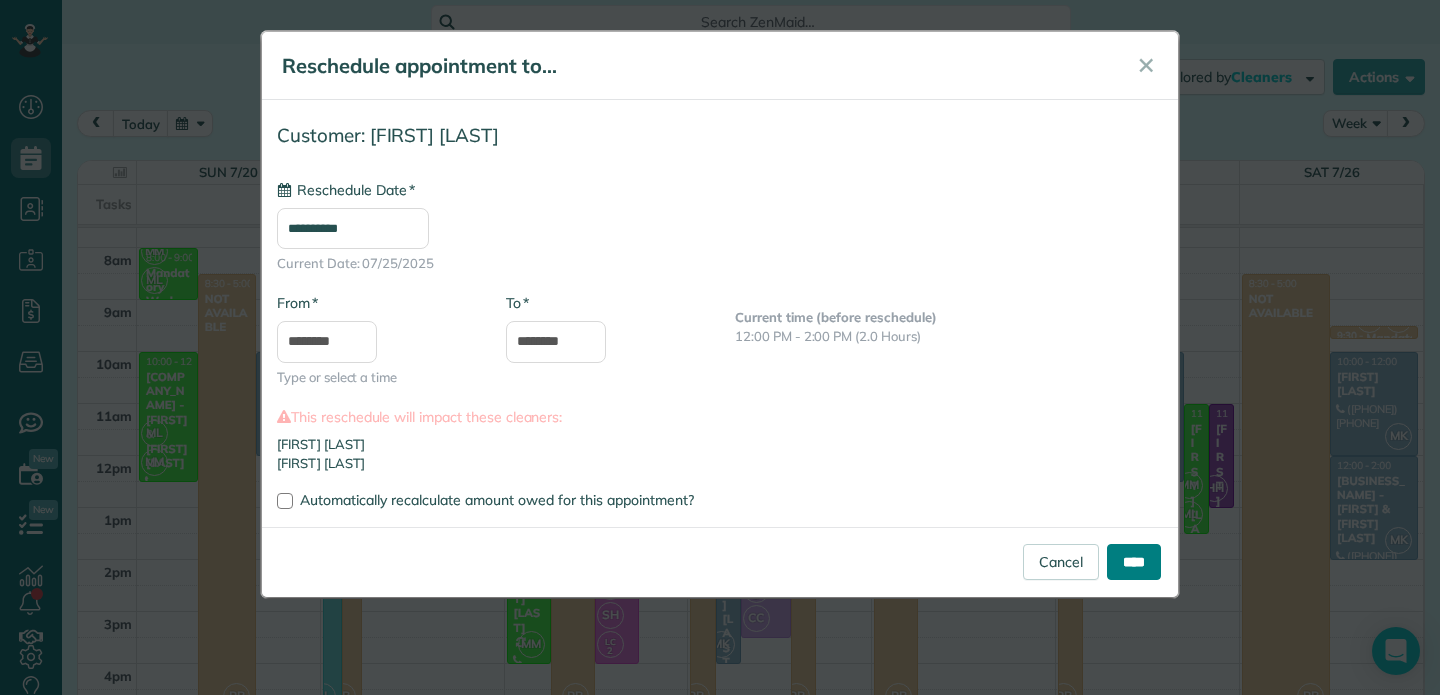 click on "****" at bounding box center (1134, 562) 